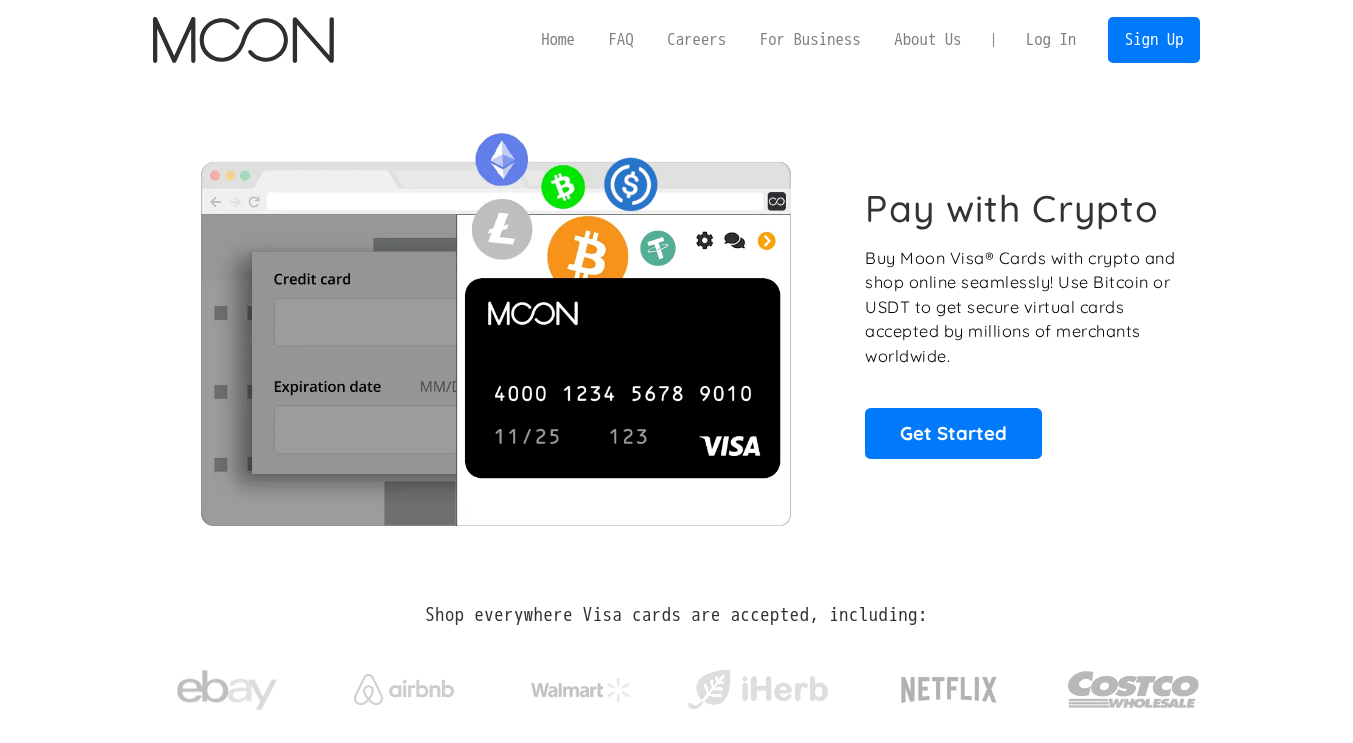 scroll, scrollTop: 94, scrollLeft: 0, axis: vertical 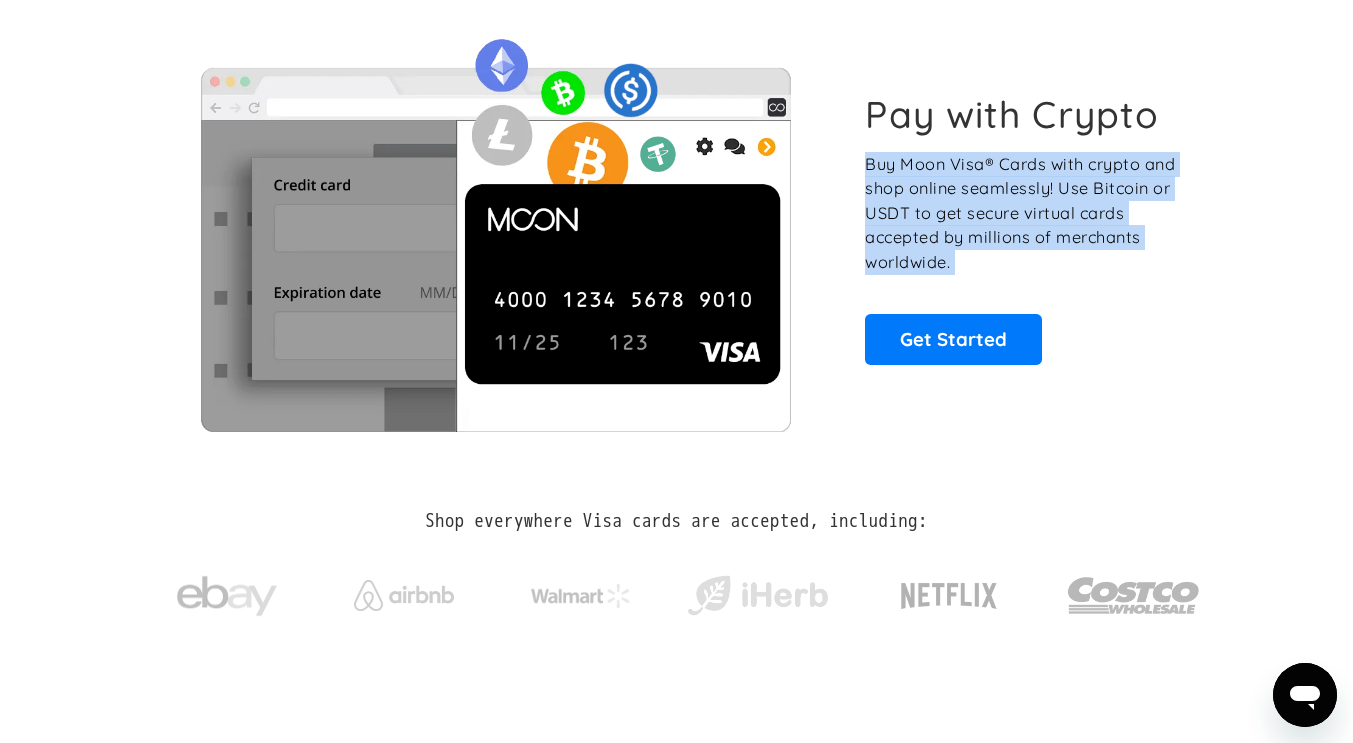 click on "Buy Moon Visa® Cards with crypto and shop online seamlessly! Use Bitcoin or USDT to get secure virtual cards accepted by millions of merchants worldwide." at bounding box center (1021, 213) 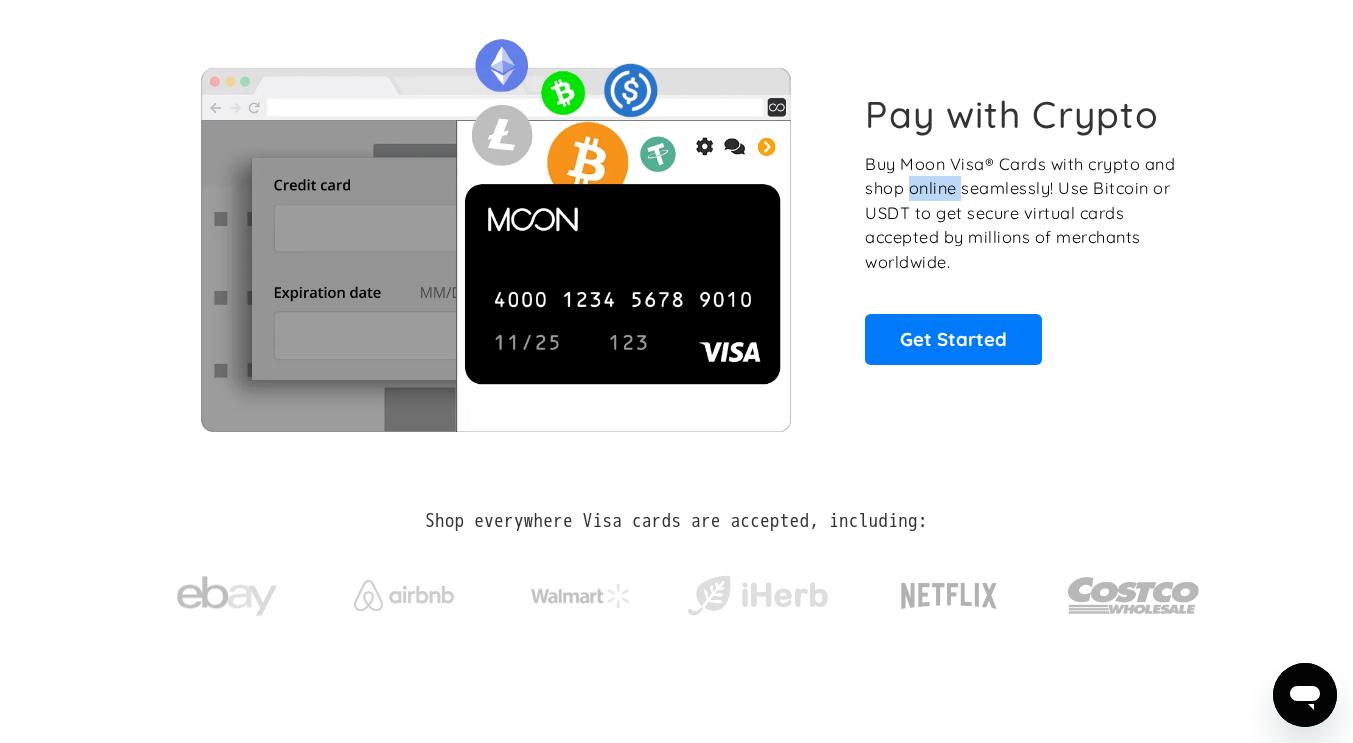 click on "Buy Moon Visa® Cards with crypto and shop online seamlessly! Use Bitcoin or USDT to get secure virtual cards accepted by millions of merchants worldwide." at bounding box center (1021, 213) 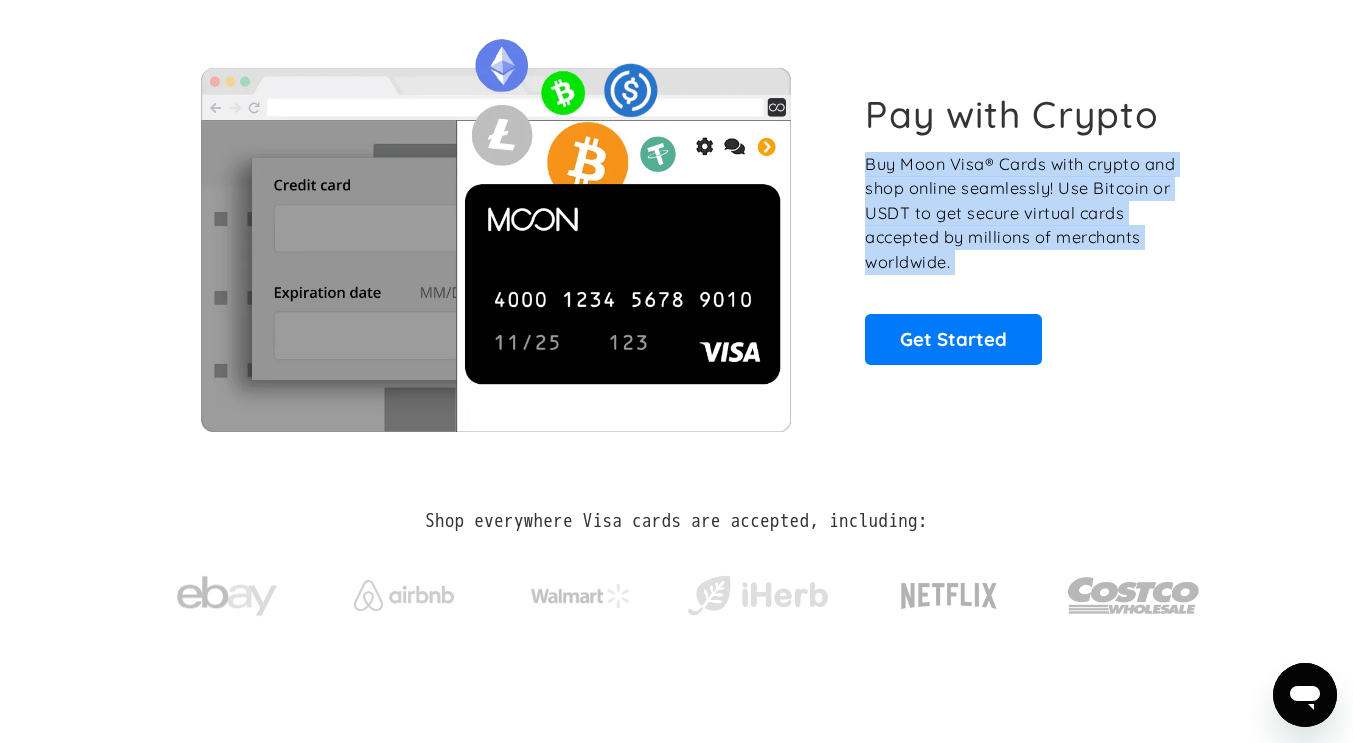 click on "Buy Moon Visa® Cards with crypto and shop online seamlessly! Use Bitcoin or USDT to get secure virtual cards accepted by millions of merchants worldwide." at bounding box center (1021, 213) 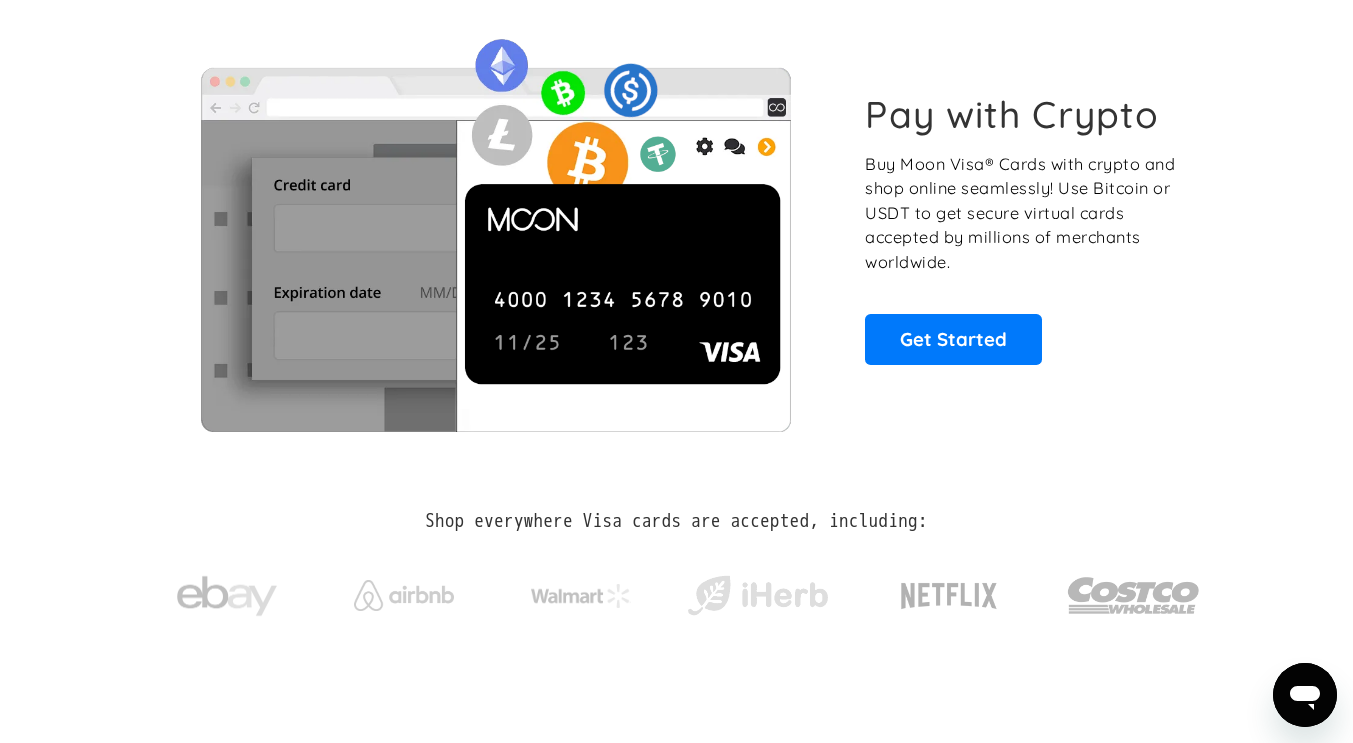 click on "Pay with Crypto" at bounding box center (1012, 114) 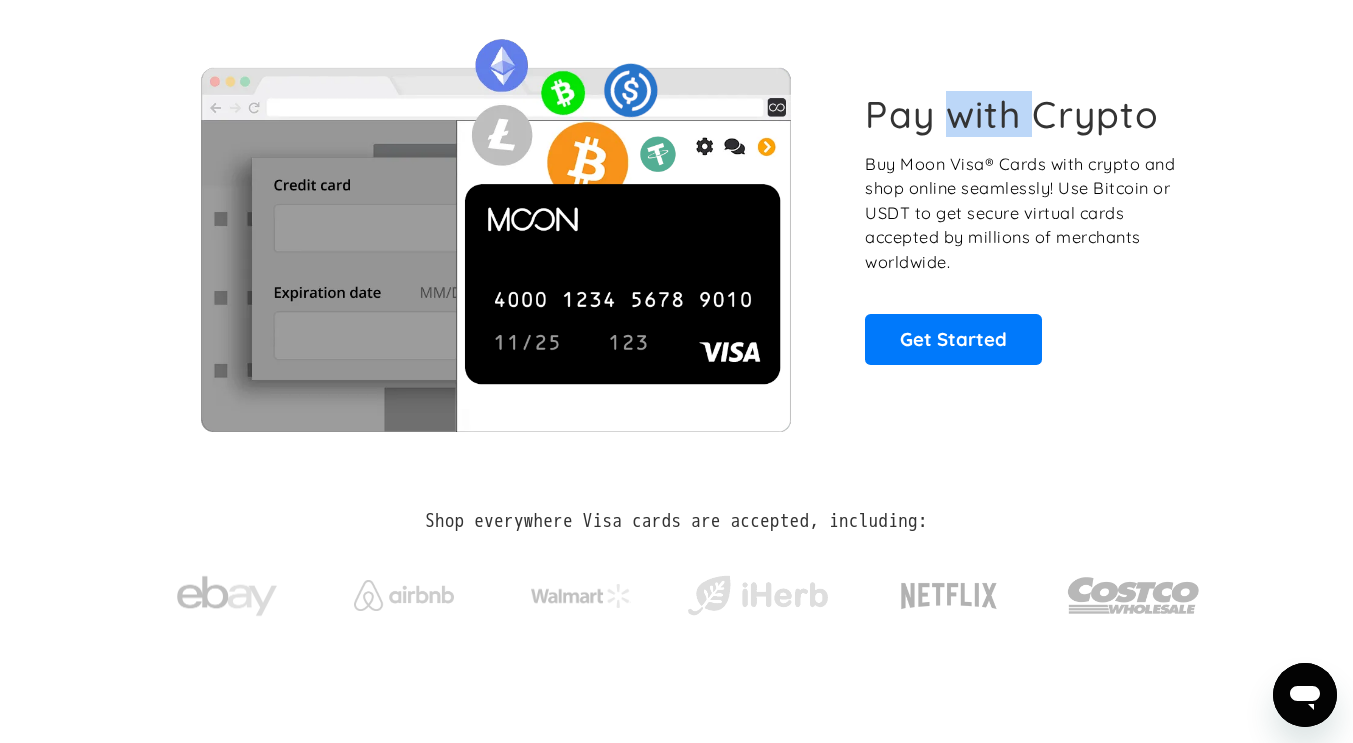 click on "Pay with Crypto" at bounding box center (1012, 114) 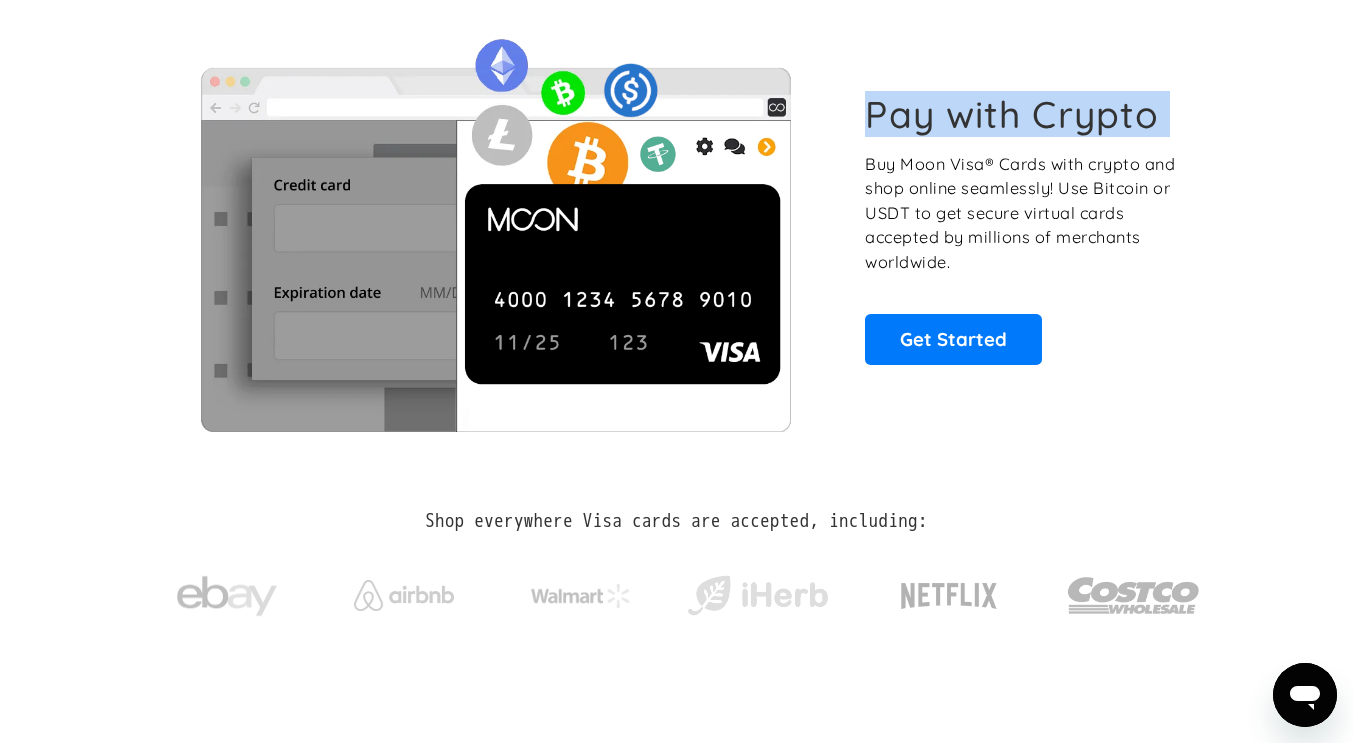 click on "Pay with Crypto" at bounding box center (1012, 114) 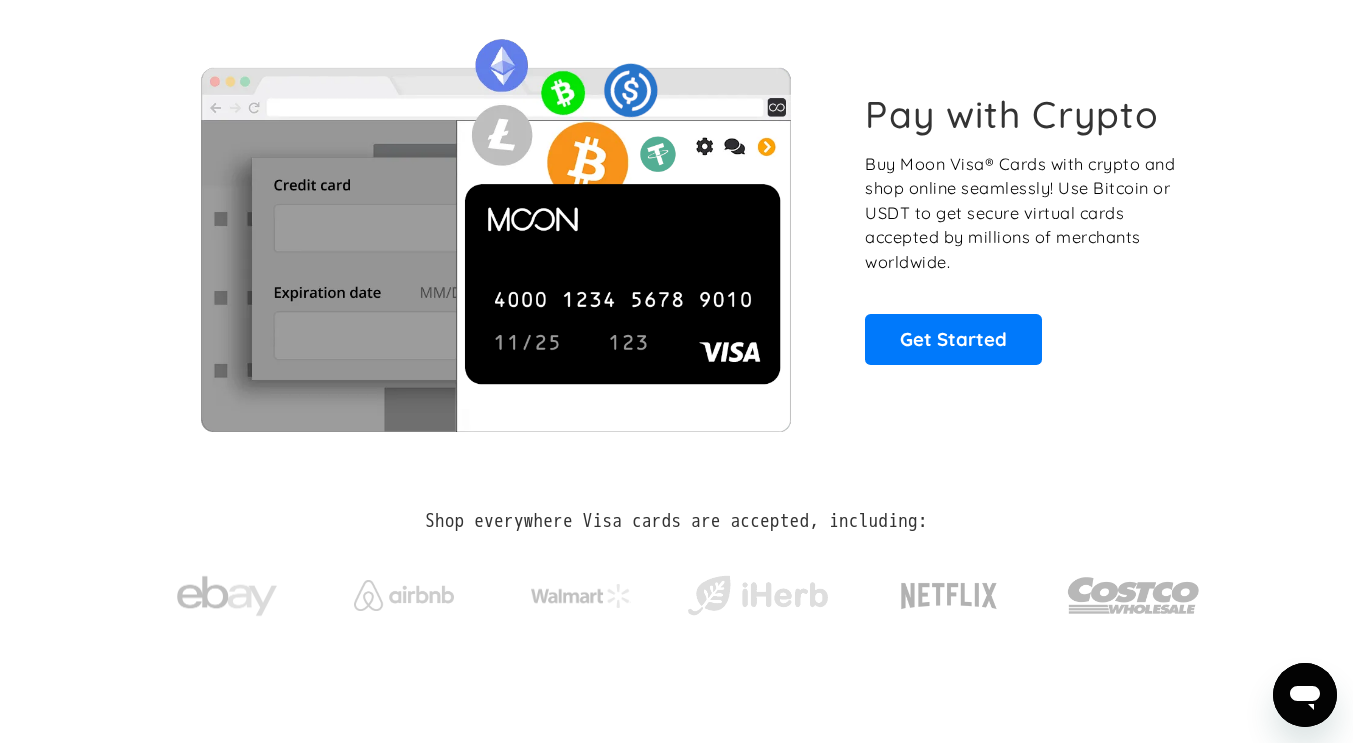 click on "Buy Moon Visa® Cards with crypto and shop online seamlessly! Use Bitcoin or USDT to get secure virtual cards accepted by millions of merchants worldwide." at bounding box center [1021, 213] 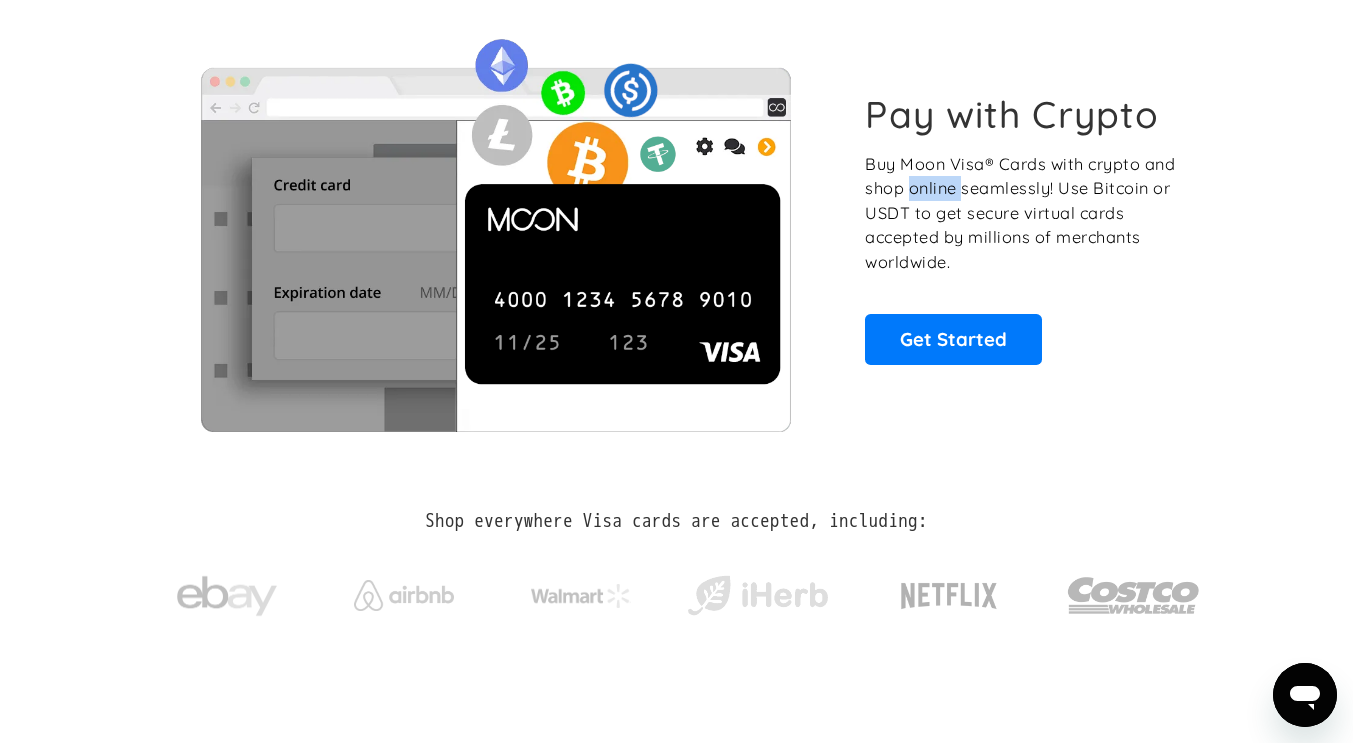 click on "Buy Moon Visa® Cards with crypto and shop online seamlessly! Use Bitcoin or USDT to get secure virtual cards accepted by millions of merchants worldwide." at bounding box center [1021, 213] 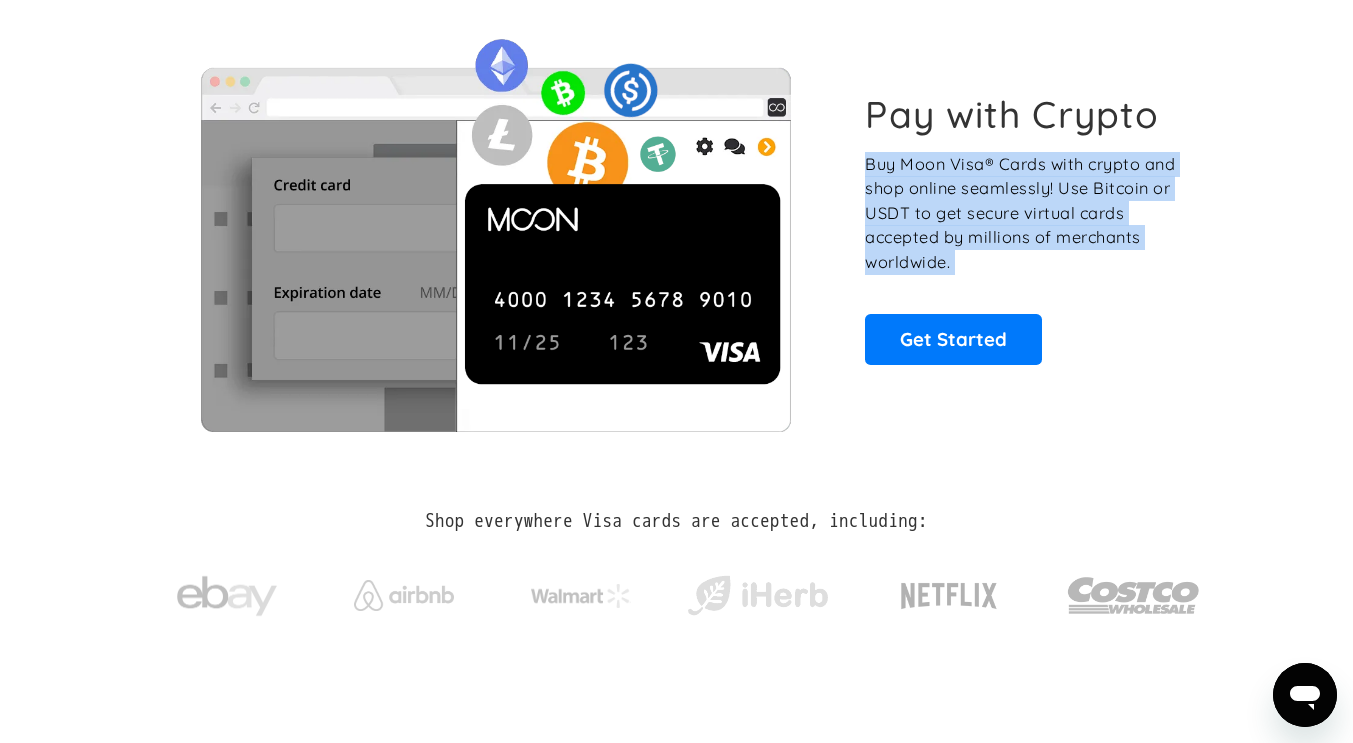 click on "Buy Moon Visa® Cards with crypto and shop online seamlessly! Use Bitcoin or USDT to get secure virtual cards accepted by millions of merchants worldwide." at bounding box center (1021, 213) 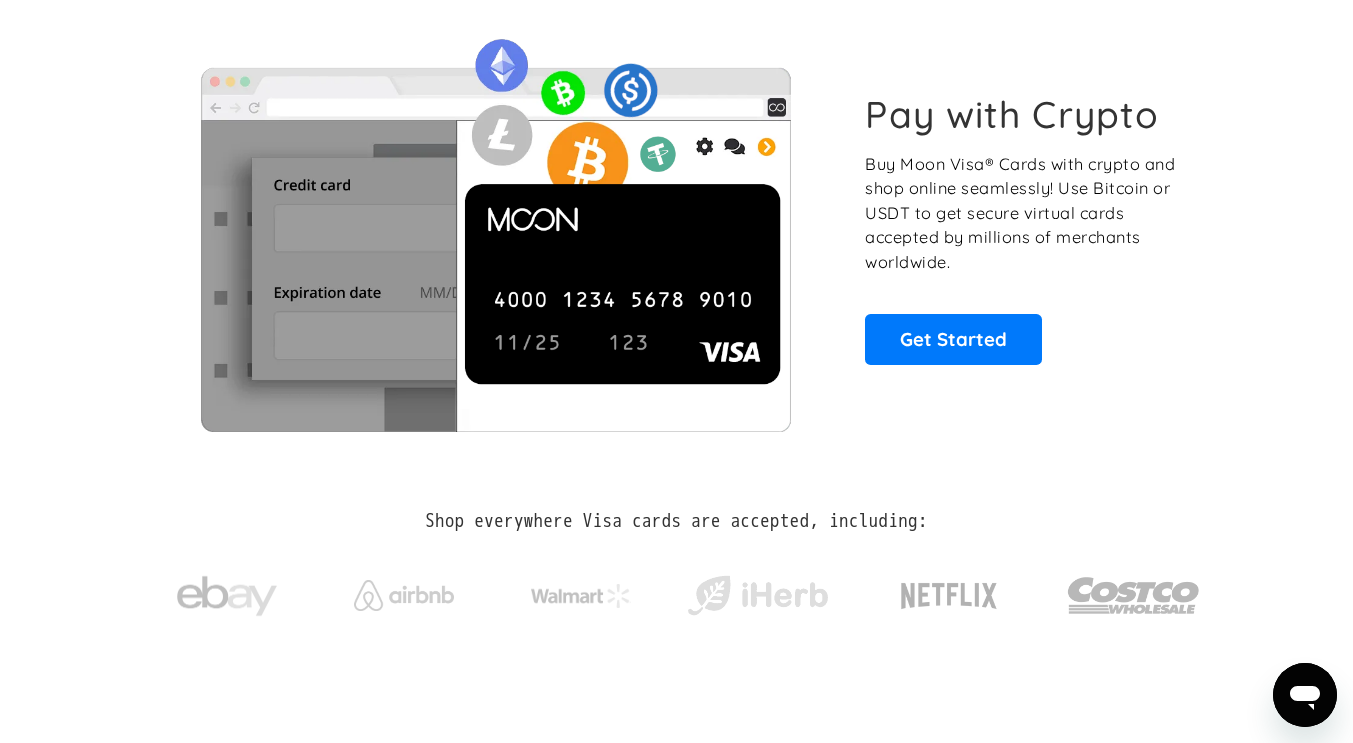 click on "Pay with Crypto Buy Moon Visa® Cards with crypto and shop online seamlessly! Use Bitcoin or USDT to get secure virtual cards accepted by millions of merchants worldwide. Get Started" at bounding box center (1021, 228) 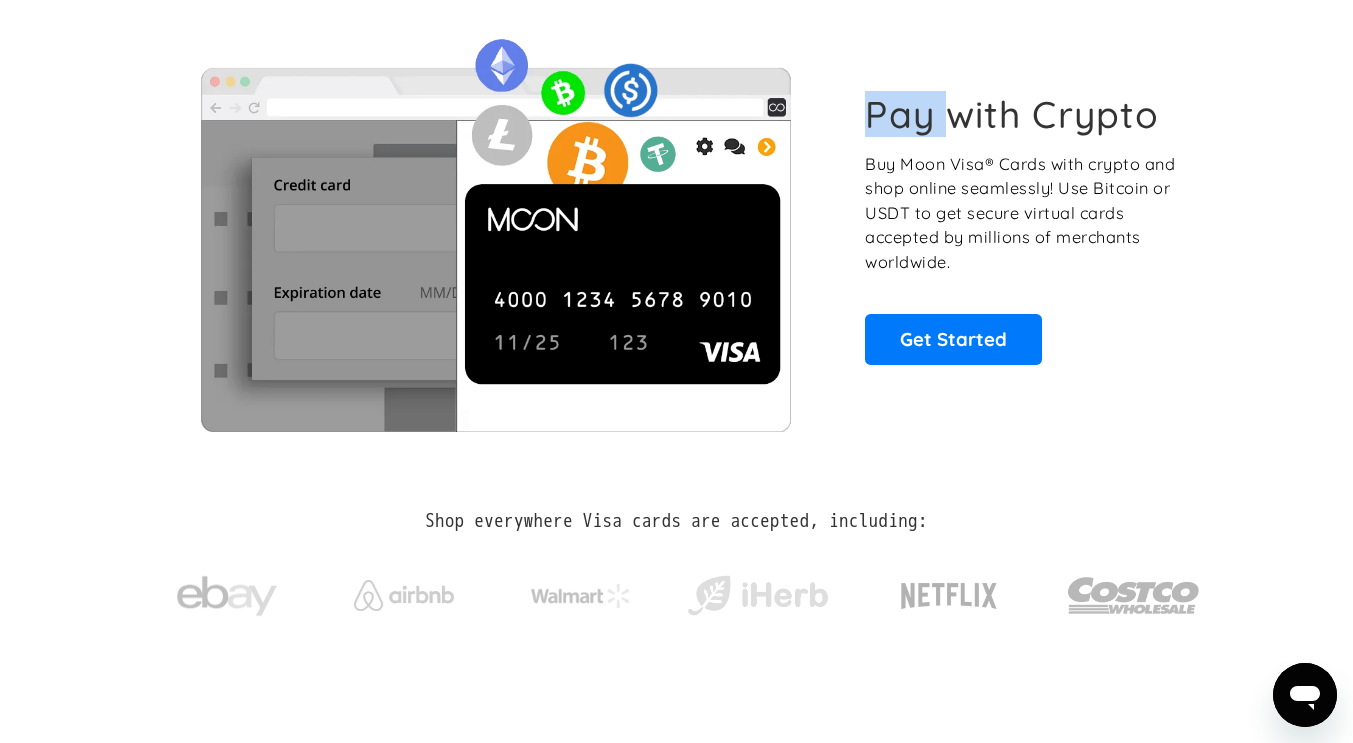 click on "Pay with Crypto Buy Moon Visa® Cards with crypto and shop online seamlessly! Use Bitcoin or USDT to get secure virtual cards accepted by millions of merchants worldwide. Get Started" at bounding box center [1021, 228] 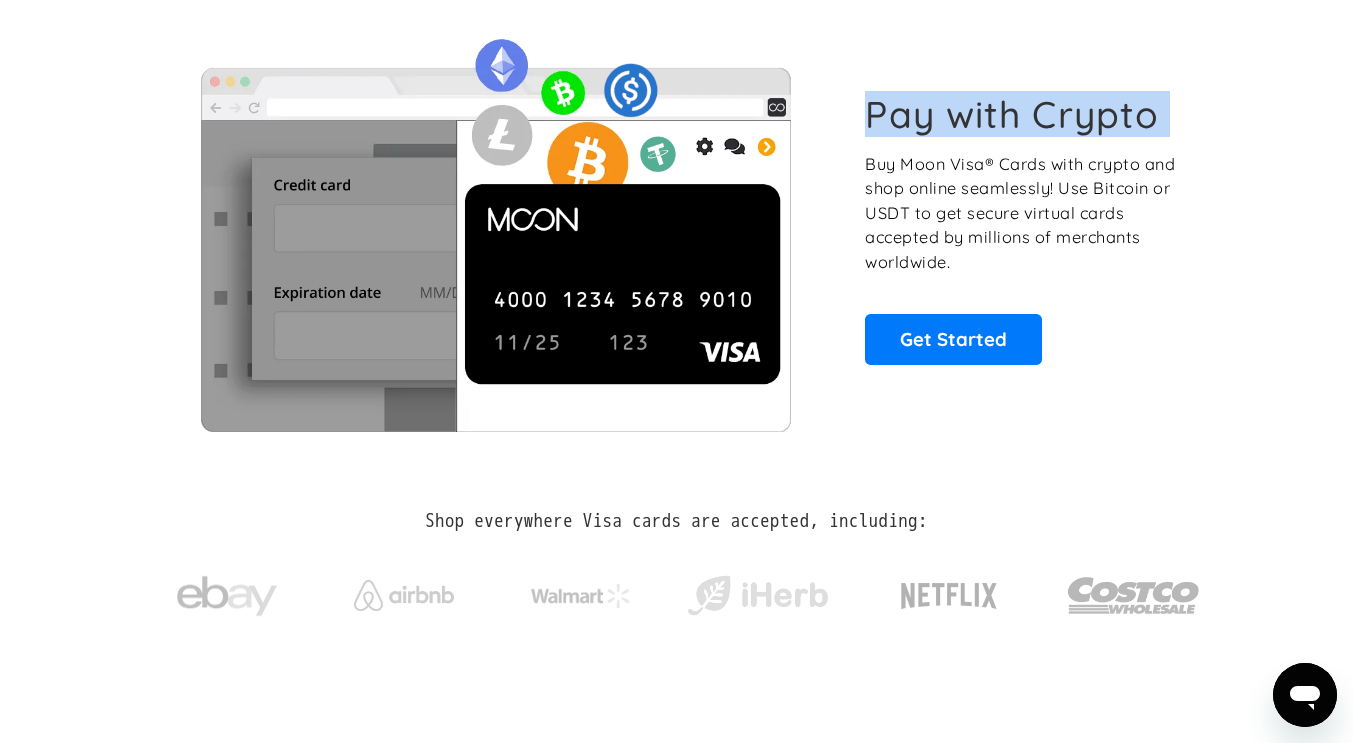 click on "Pay with Crypto Buy Moon Visa® Cards with crypto and shop online seamlessly! Use Bitcoin or USDT to get secure virtual cards accepted by millions of merchants worldwide. Get Started" at bounding box center (1021, 228) 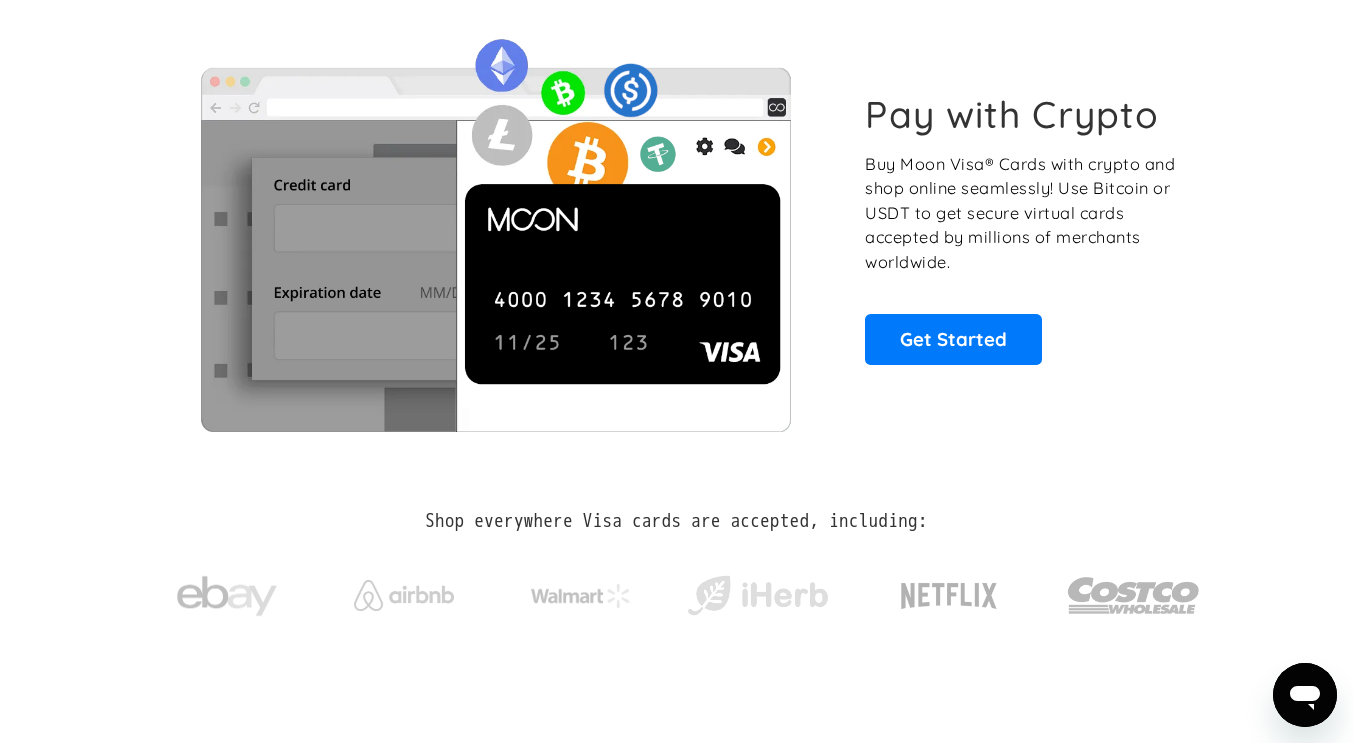 click on "Buy Moon Visa® Cards with crypto and shop online seamlessly! Use Bitcoin or USDT to get secure virtual cards accepted by millions of merchants worldwide." at bounding box center [1021, 213] 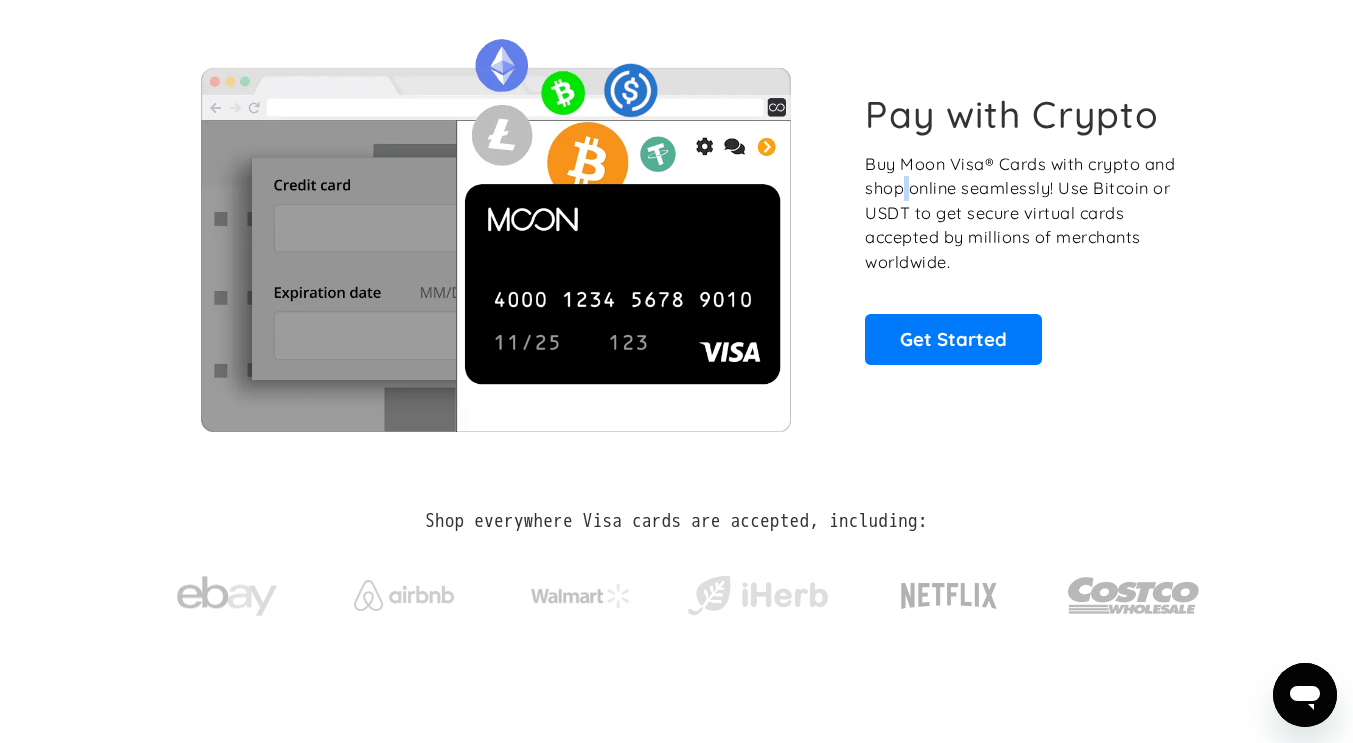 click on "Buy Moon Visa® Cards with crypto and shop online seamlessly! Use Bitcoin or USDT to get secure virtual cards accepted by millions of merchants worldwide." at bounding box center (1021, 213) 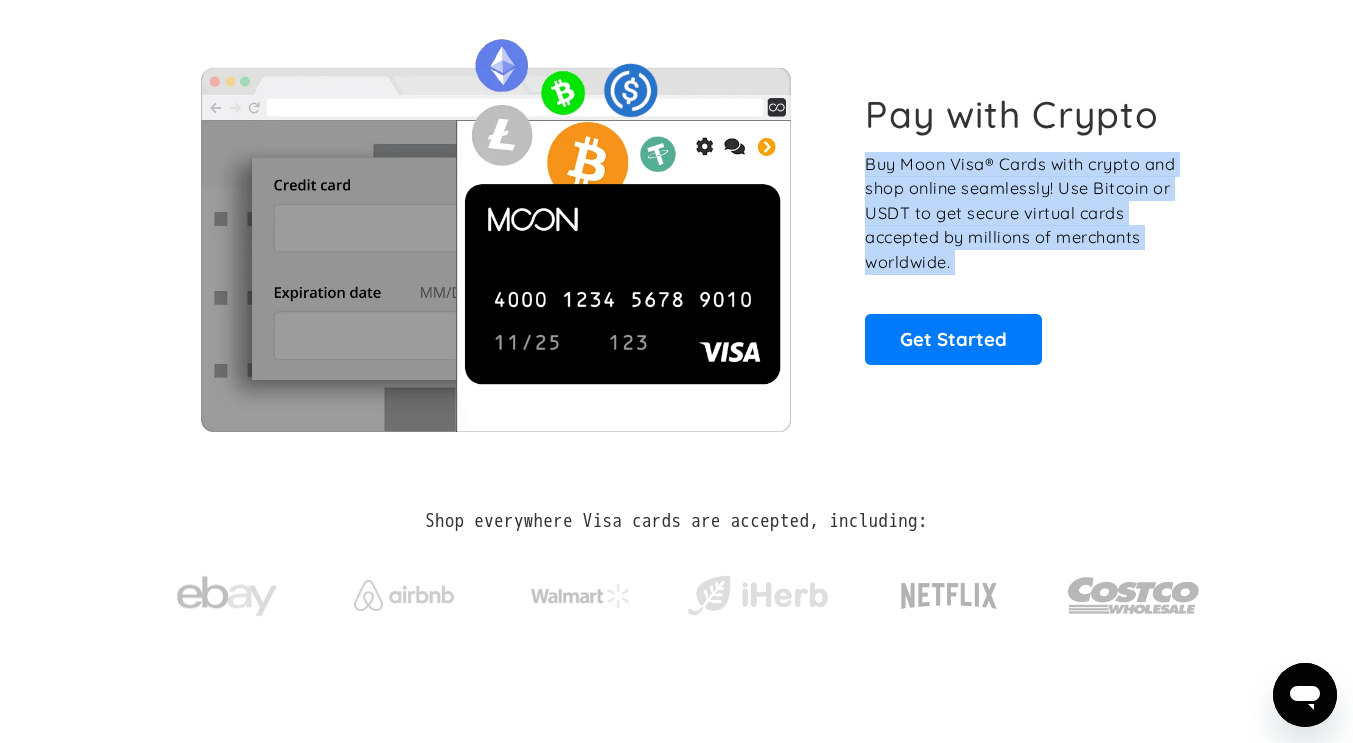 click on "Buy Moon Visa® Cards with crypto and shop online seamlessly! Use Bitcoin or USDT to get secure virtual cards accepted by millions of merchants worldwide." at bounding box center [1021, 213] 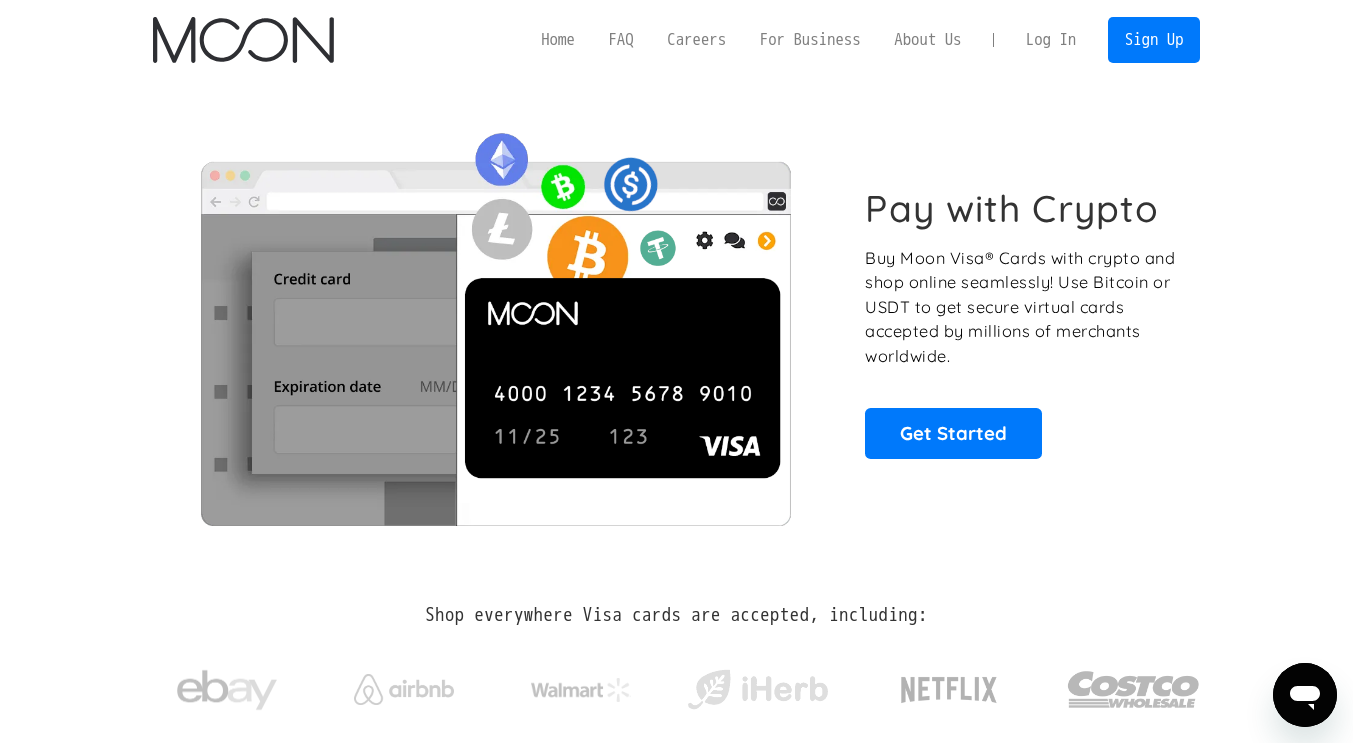 click on "Pay with Crypto" at bounding box center [1012, 208] 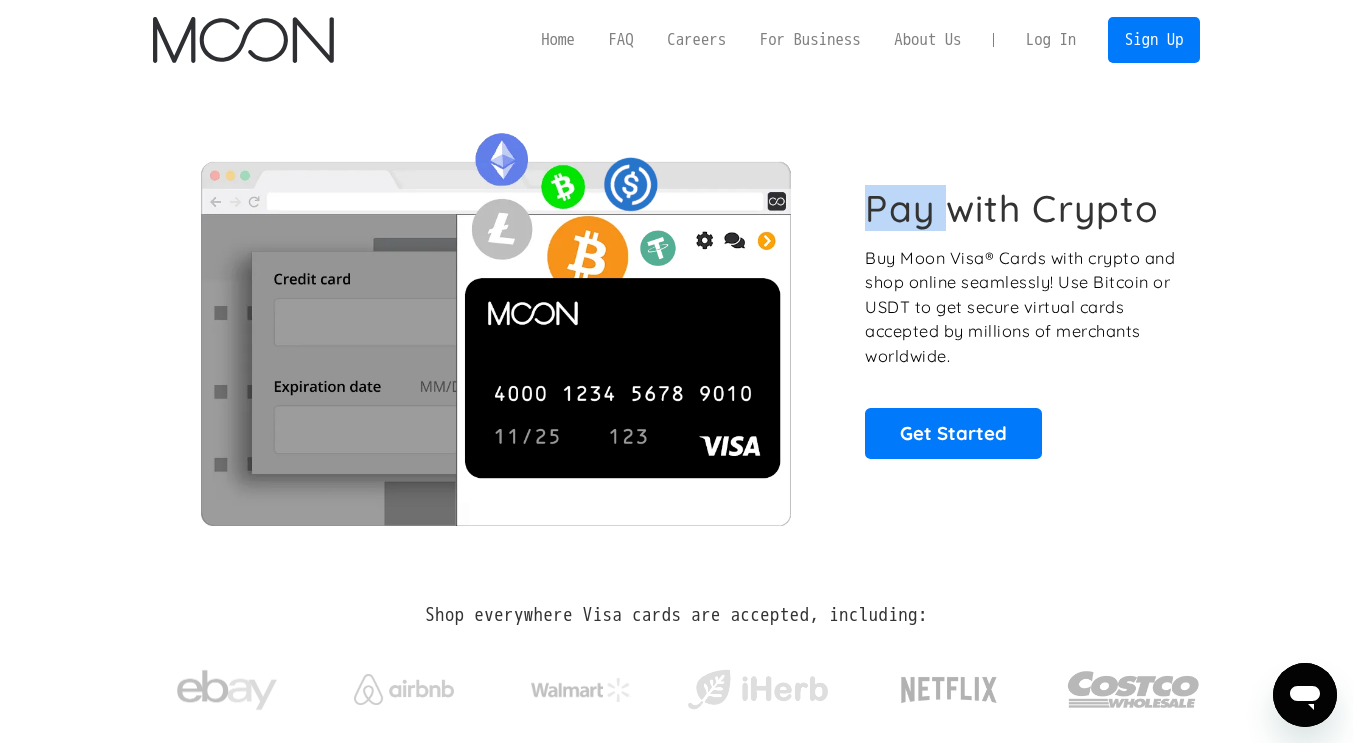 click on "Pay with Crypto" at bounding box center (1012, 208) 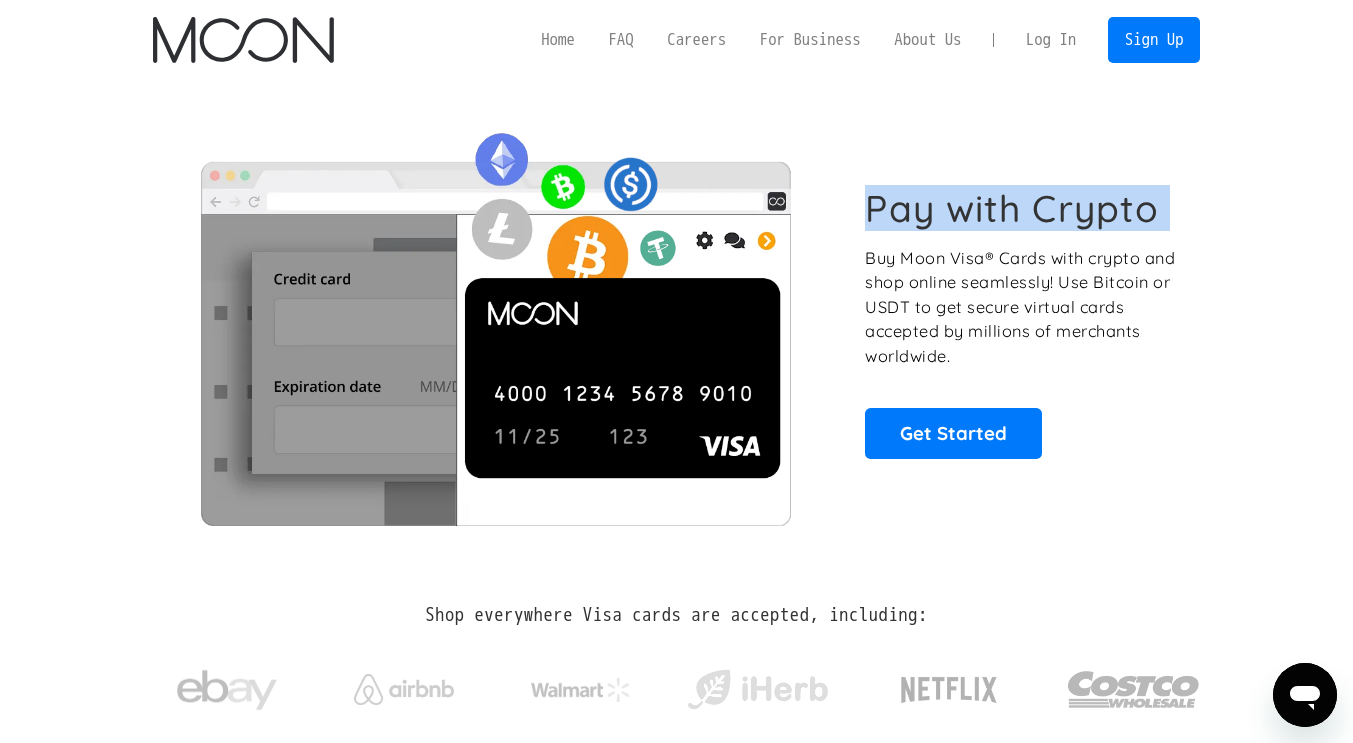click on "Pay with Crypto" at bounding box center [1012, 208] 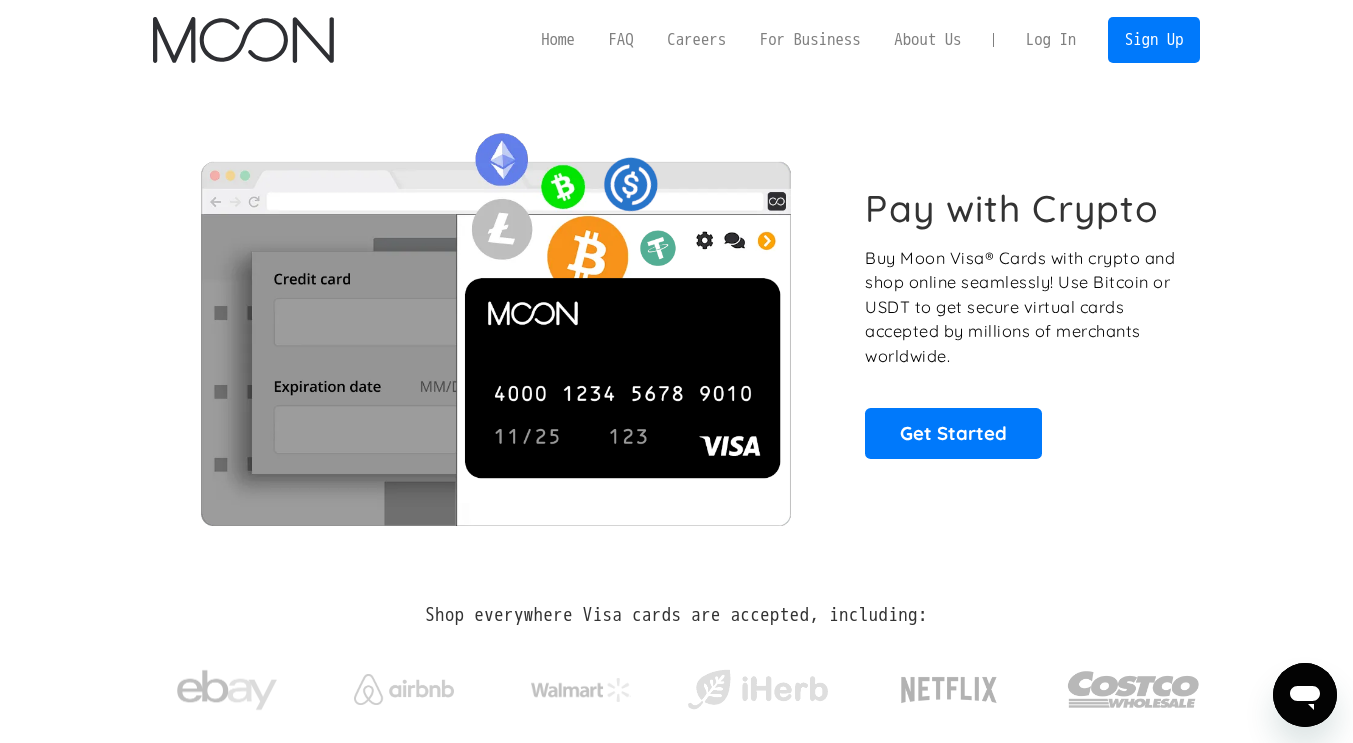click on "Buy Moon Visa® Cards with crypto and shop online seamlessly! Use Bitcoin or USDT to get secure virtual cards accepted by millions of merchants worldwide." at bounding box center (1021, 307) 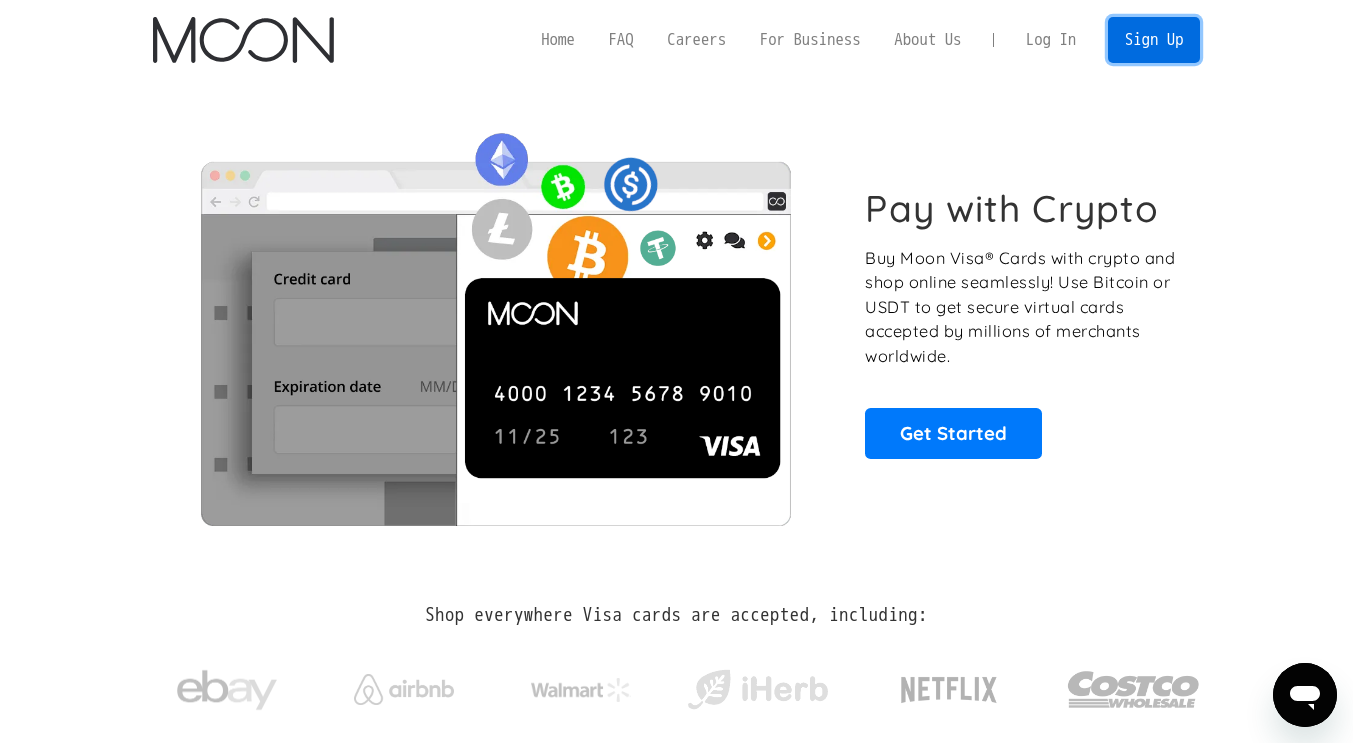 click on "Sign Up" at bounding box center (1154, 39) 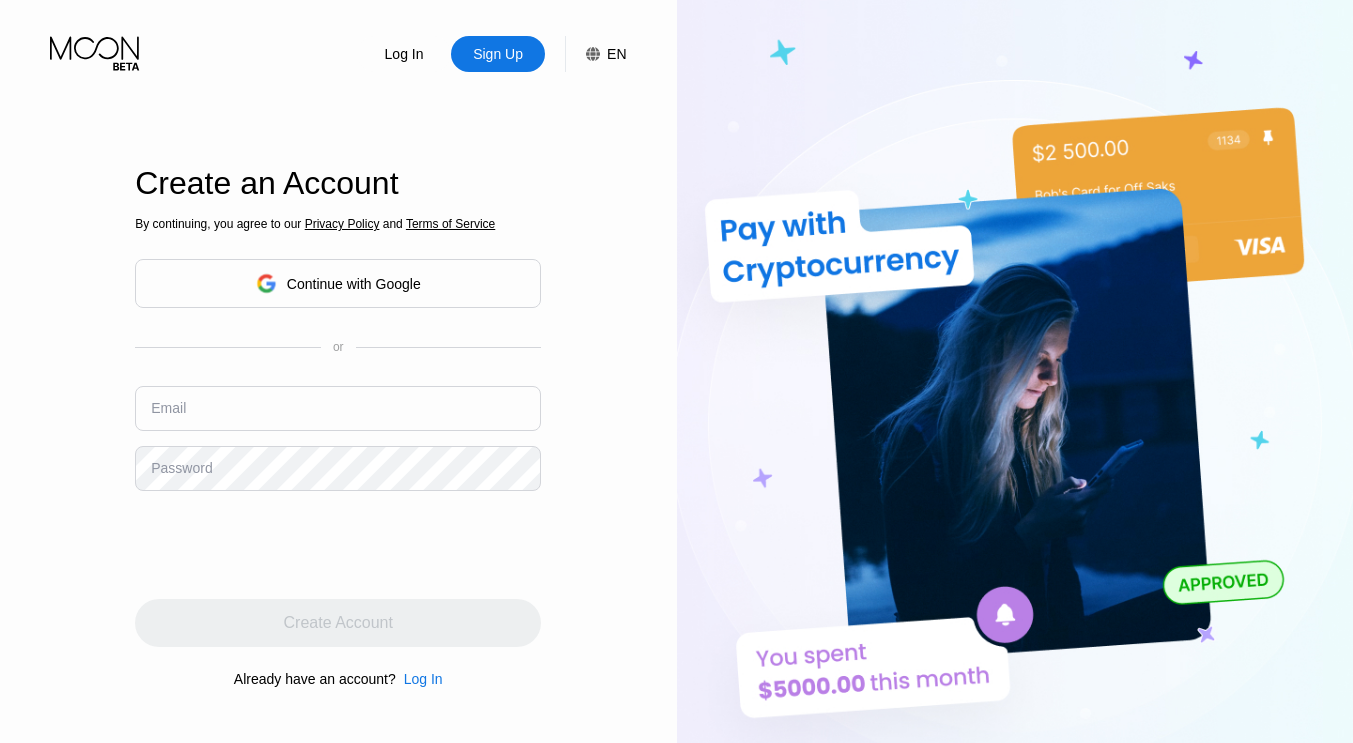 click on "EN" at bounding box center [606, 54] 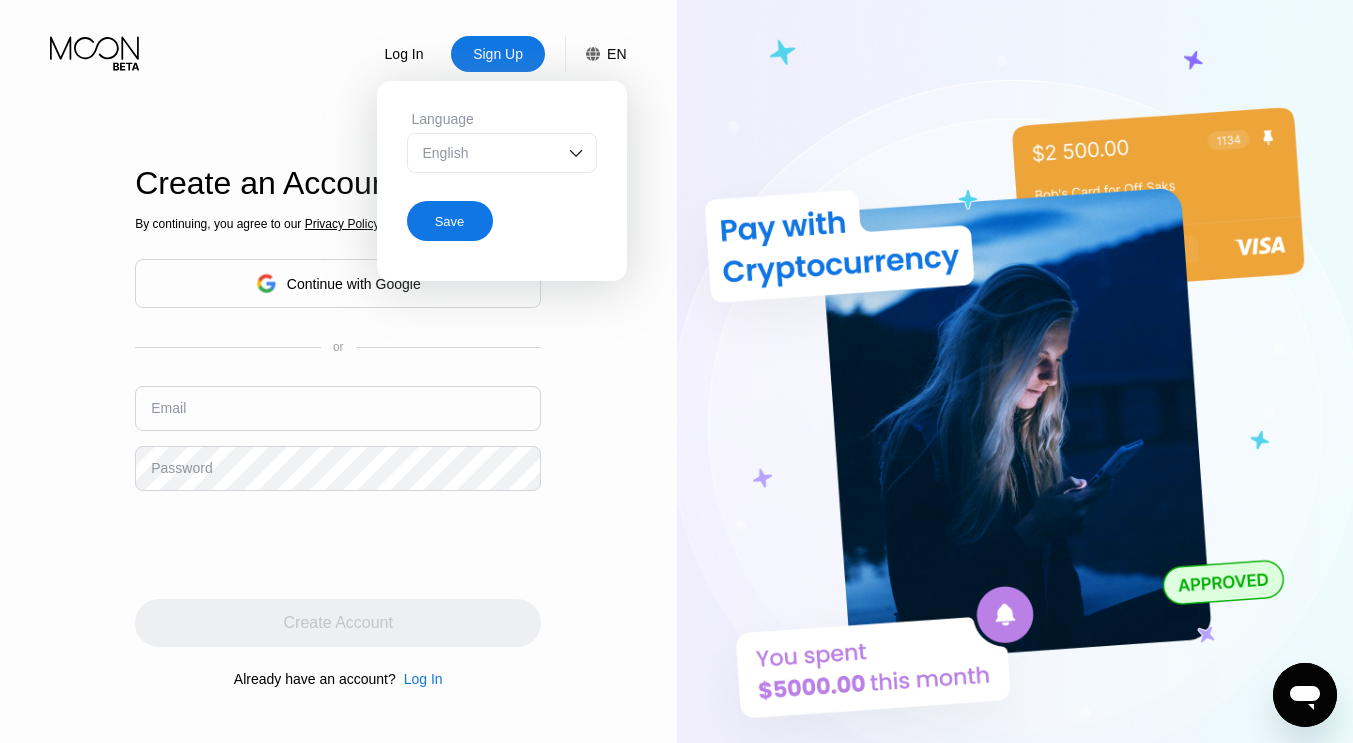 scroll, scrollTop: 0, scrollLeft: 0, axis: both 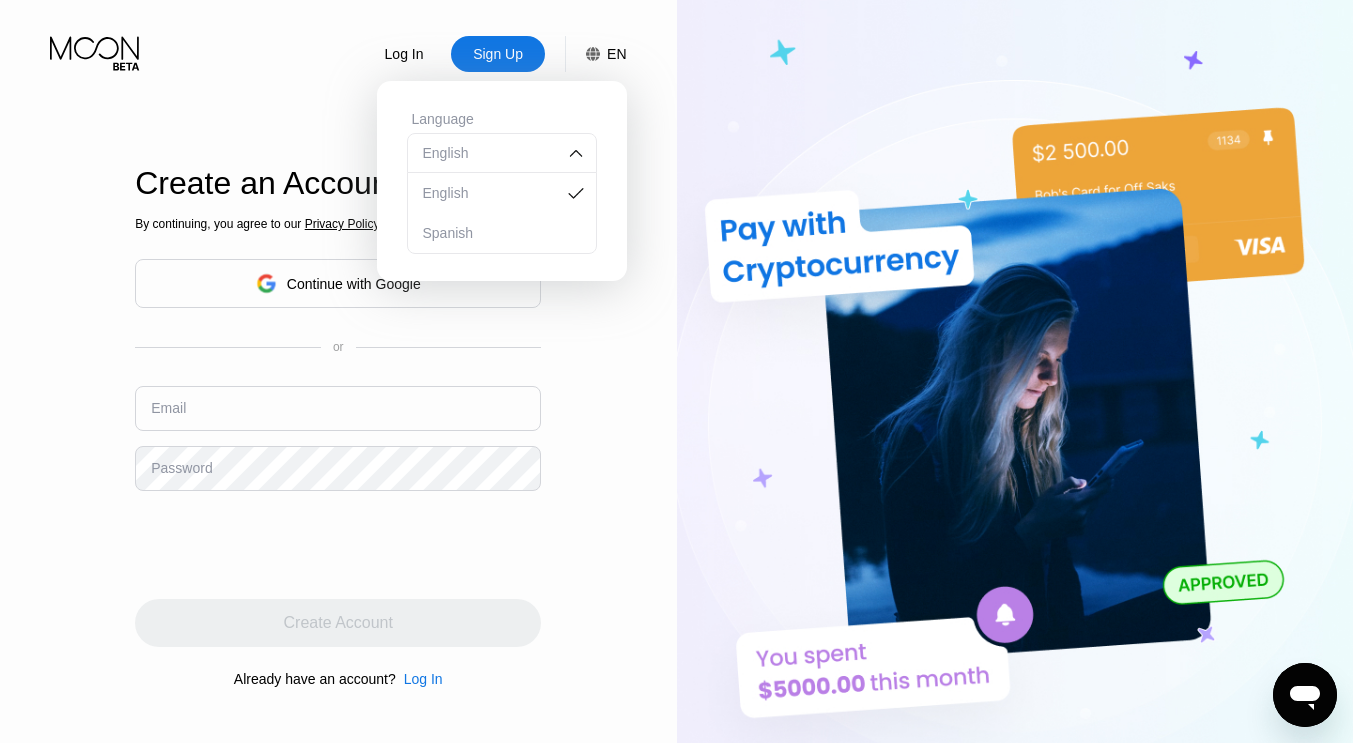 click on "Create an Account By continuing, you agree to our   Privacy Policy   and   Terms of Service Continue with Google or Email Password Create Account Already have an account? Log In" at bounding box center [338, 428] 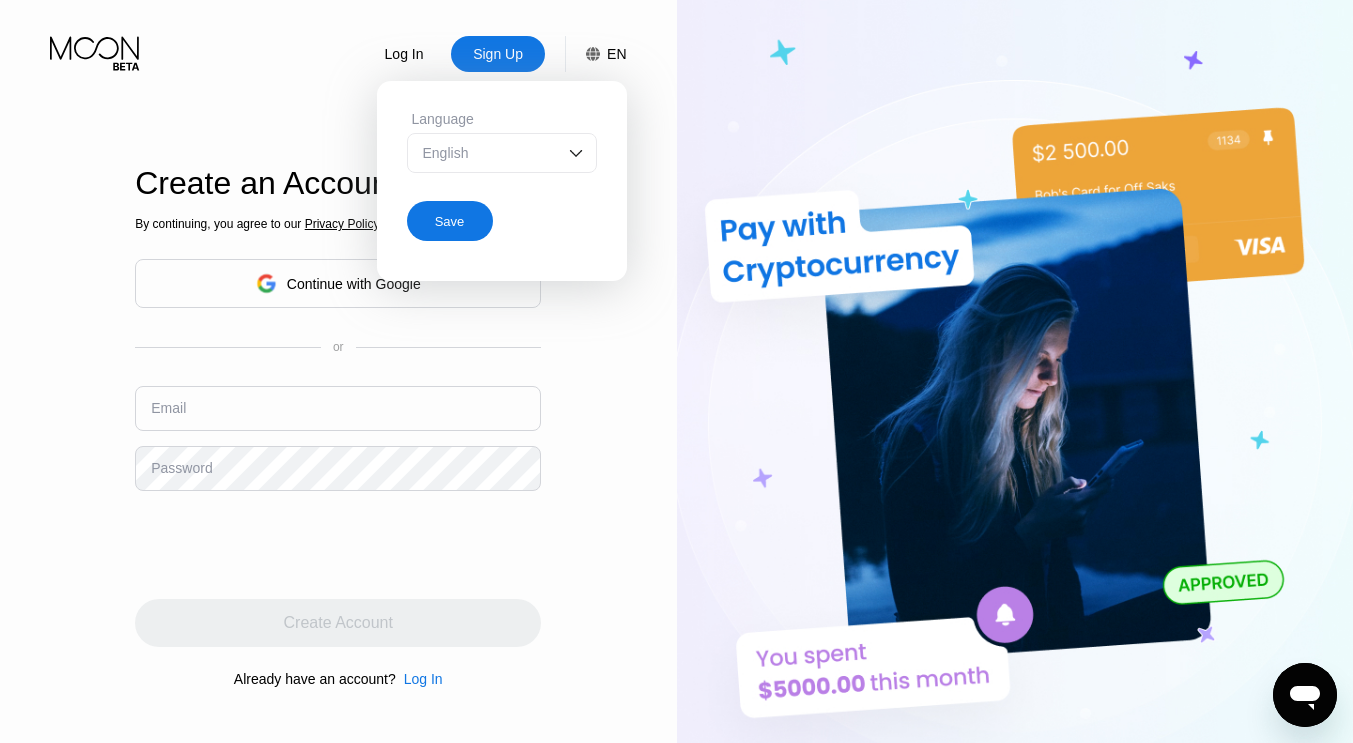 click on "Save" at bounding box center [450, 221] 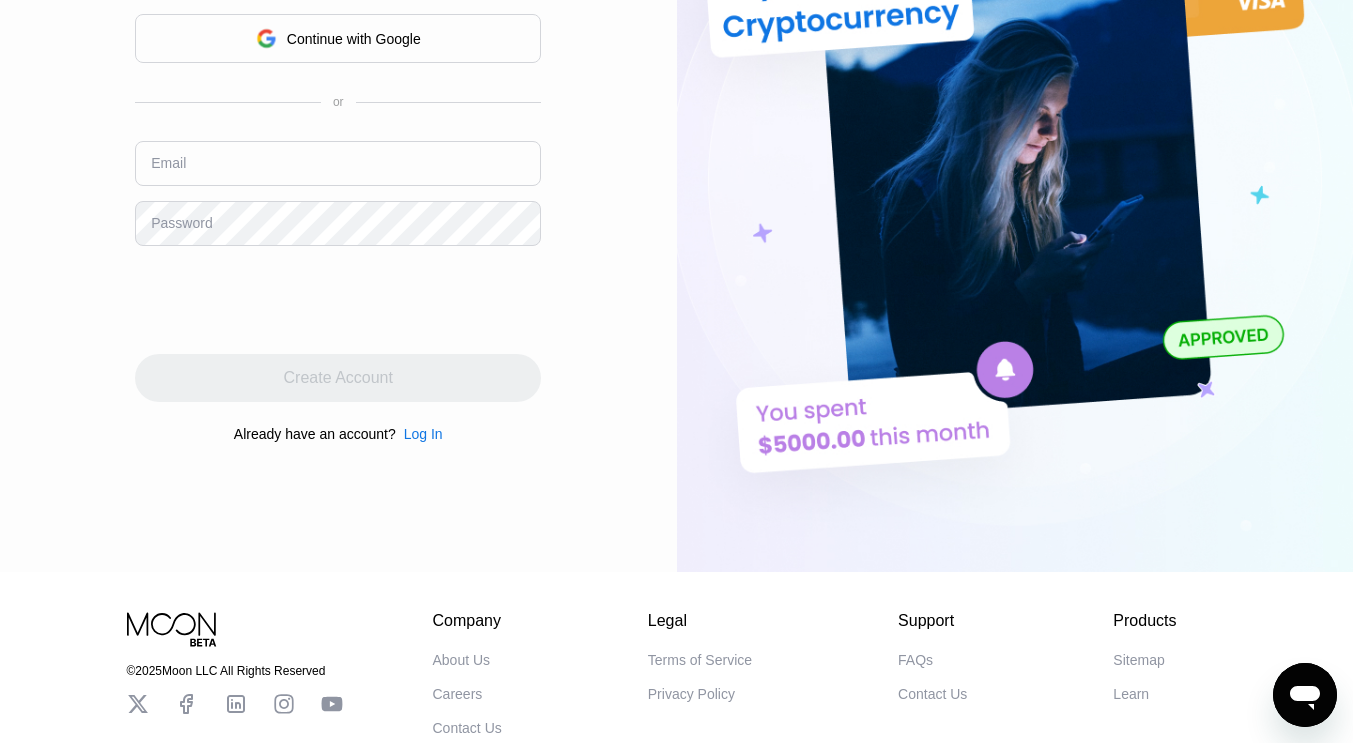 scroll, scrollTop: 0, scrollLeft: 0, axis: both 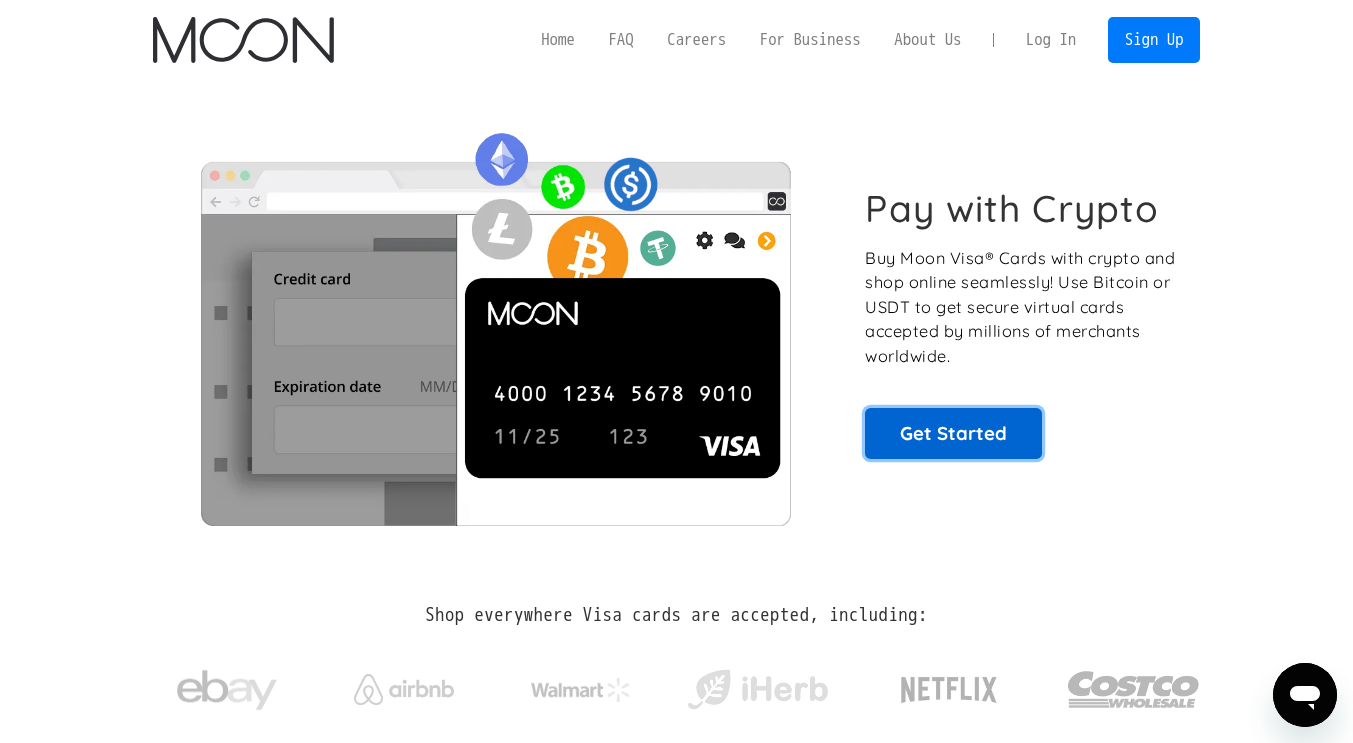 click on "Get Started" at bounding box center [953, 433] 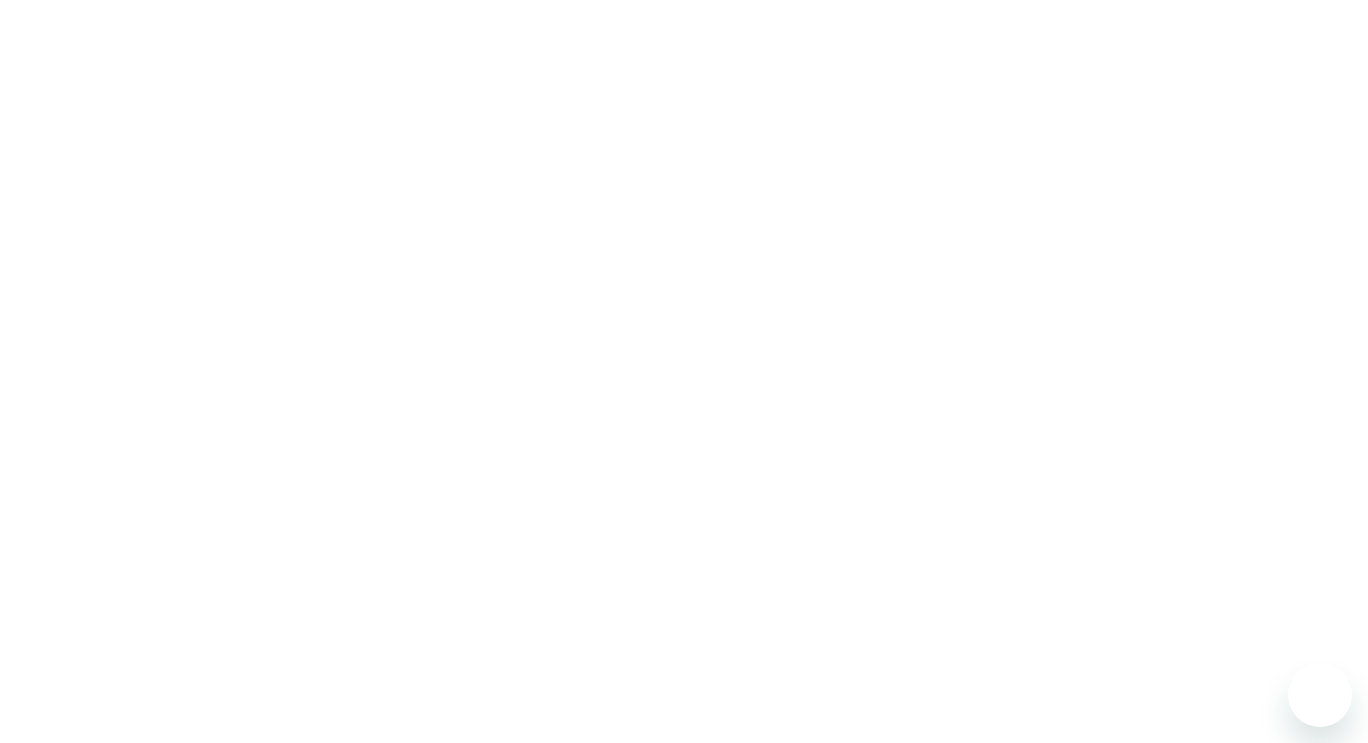 scroll, scrollTop: 0, scrollLeft: 0, axis: both 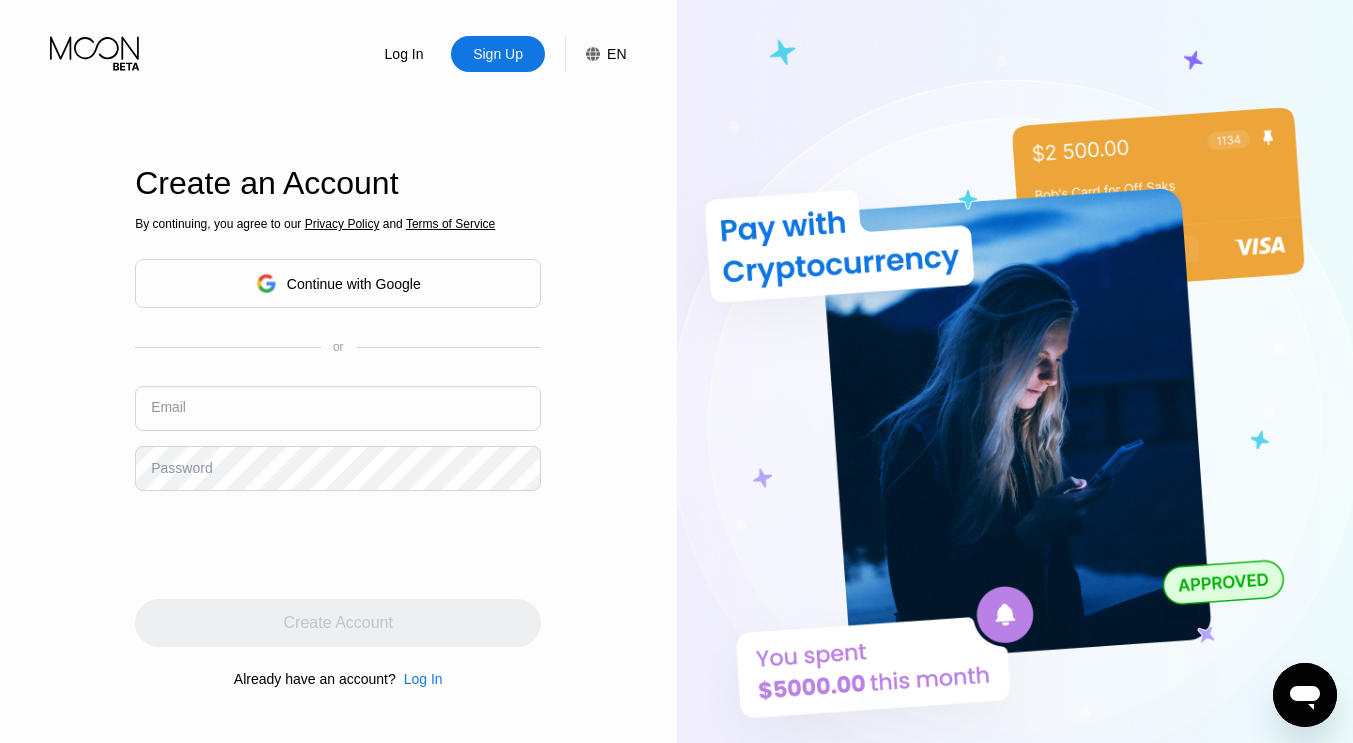 click at bounding box center (338, 408) 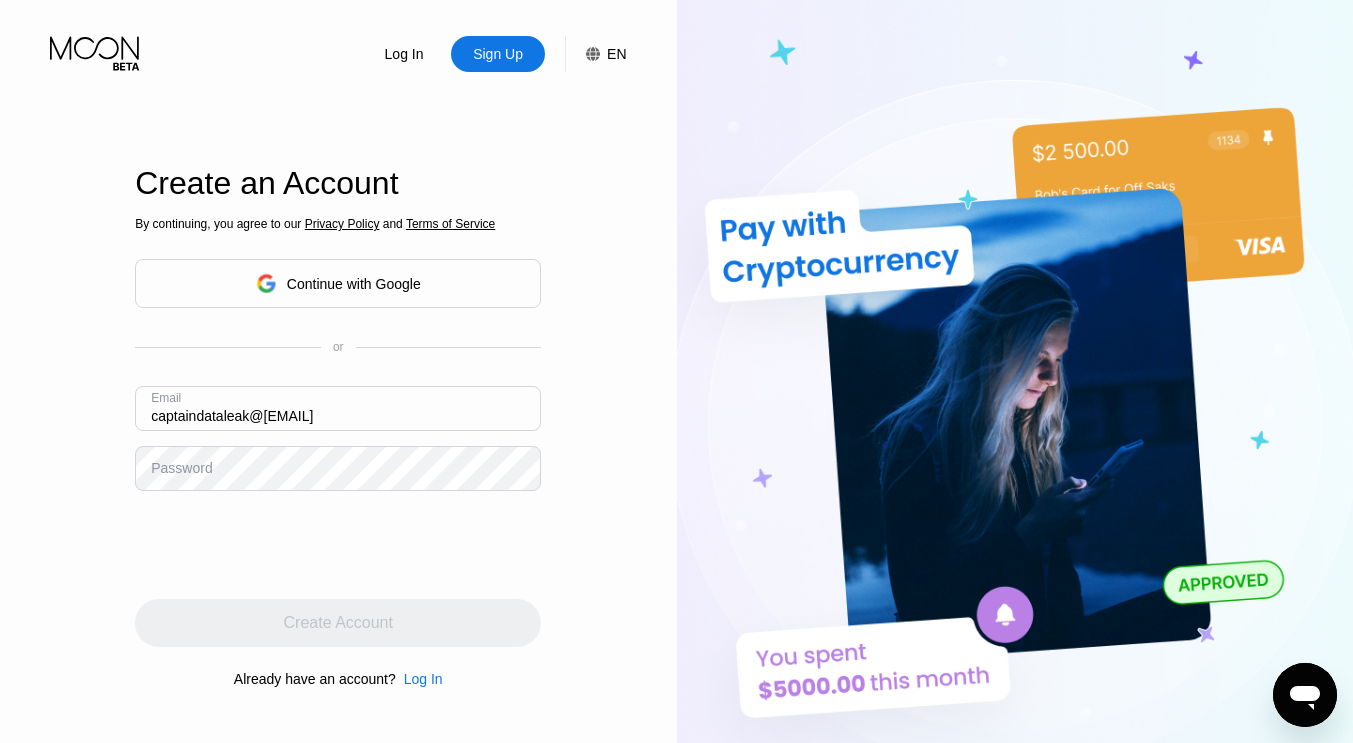 type on "captaindataleak@protonmail.com" 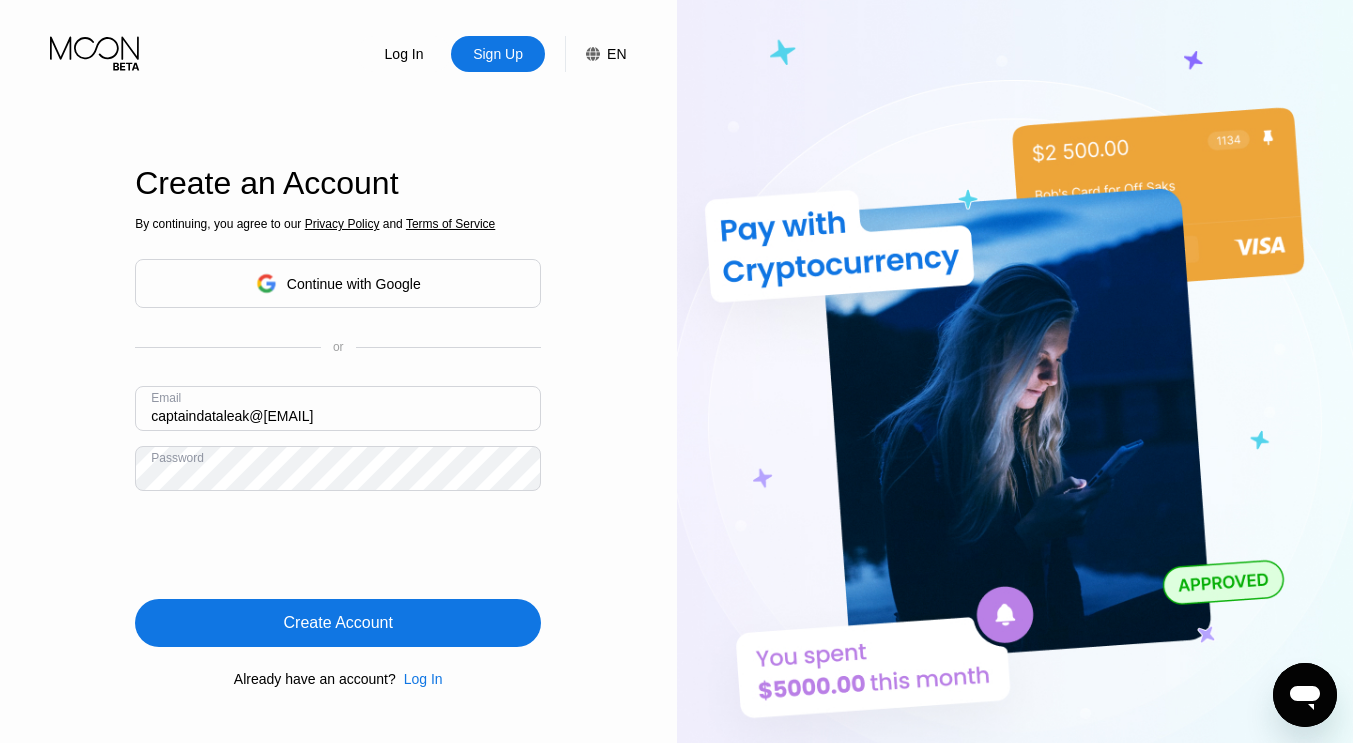 click on "Create Account" at bounding box center [338, 623] 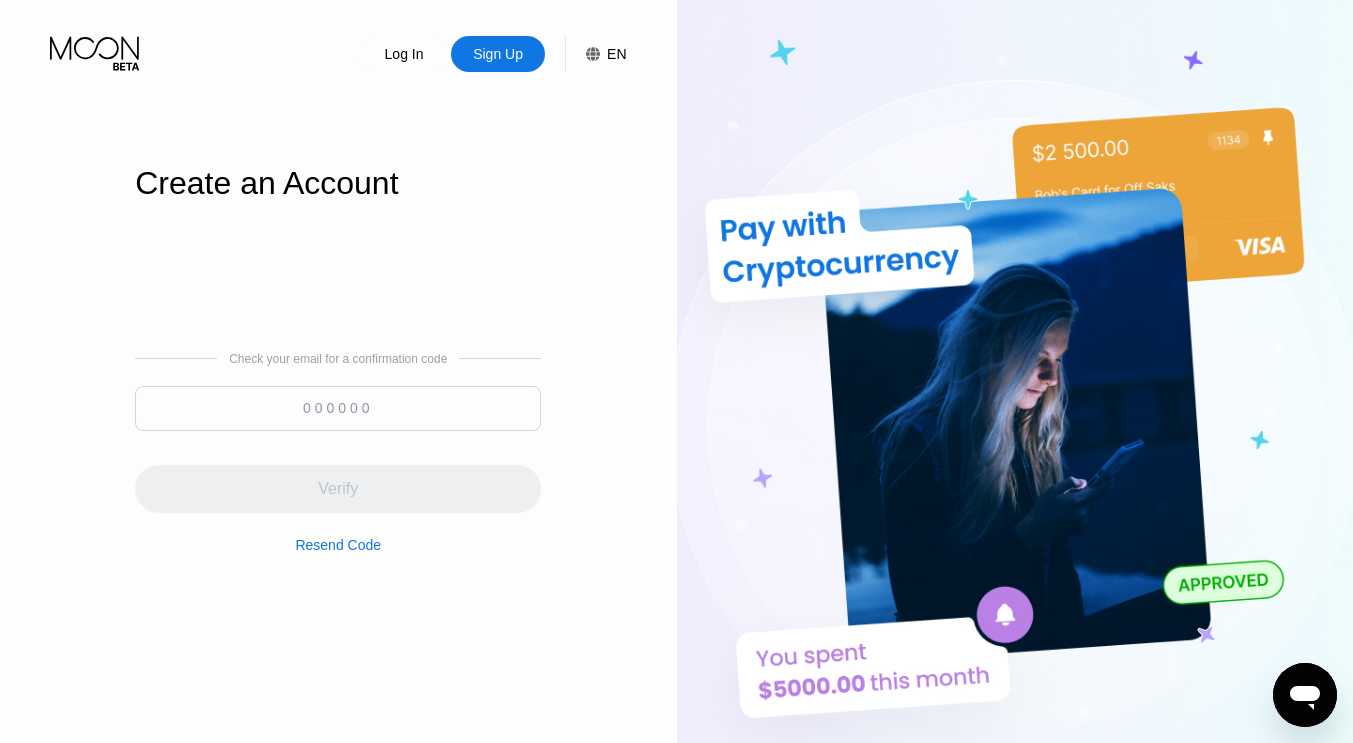 click at bounding box center (338, 408) 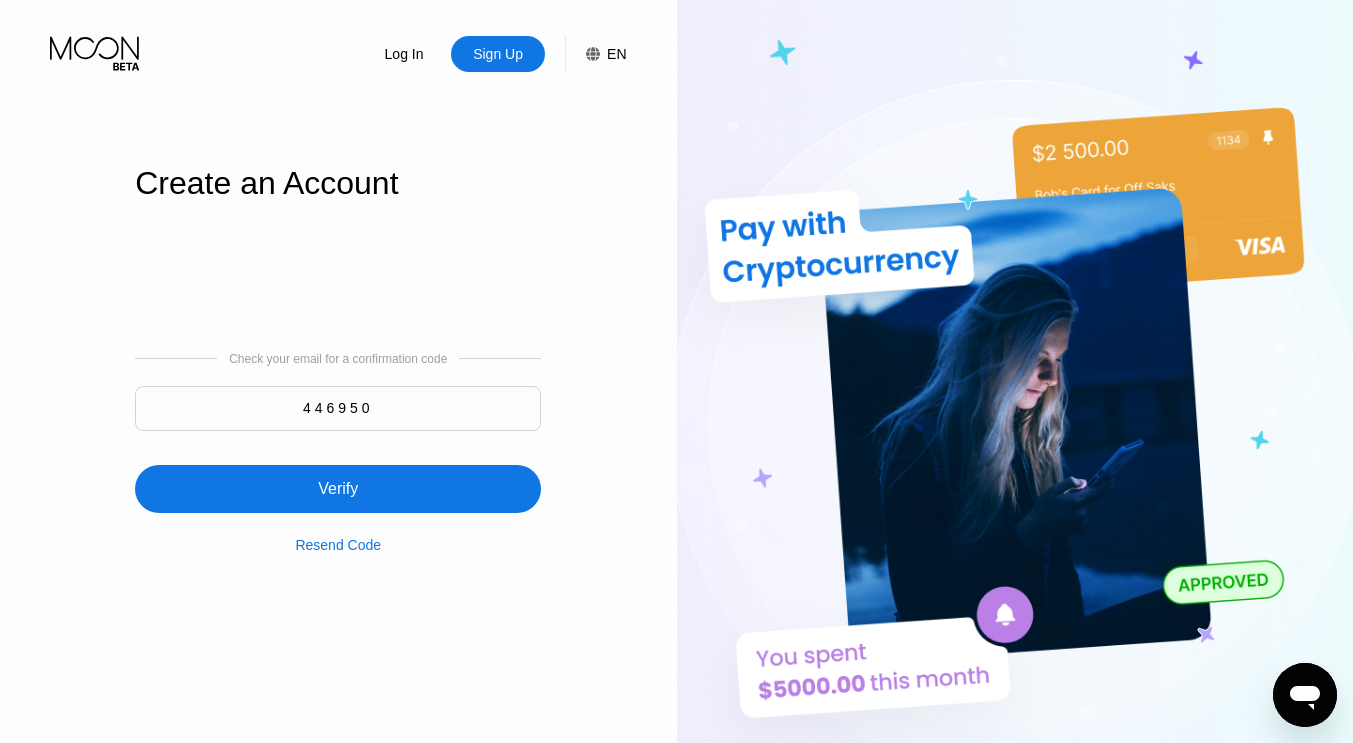 type on "446950" 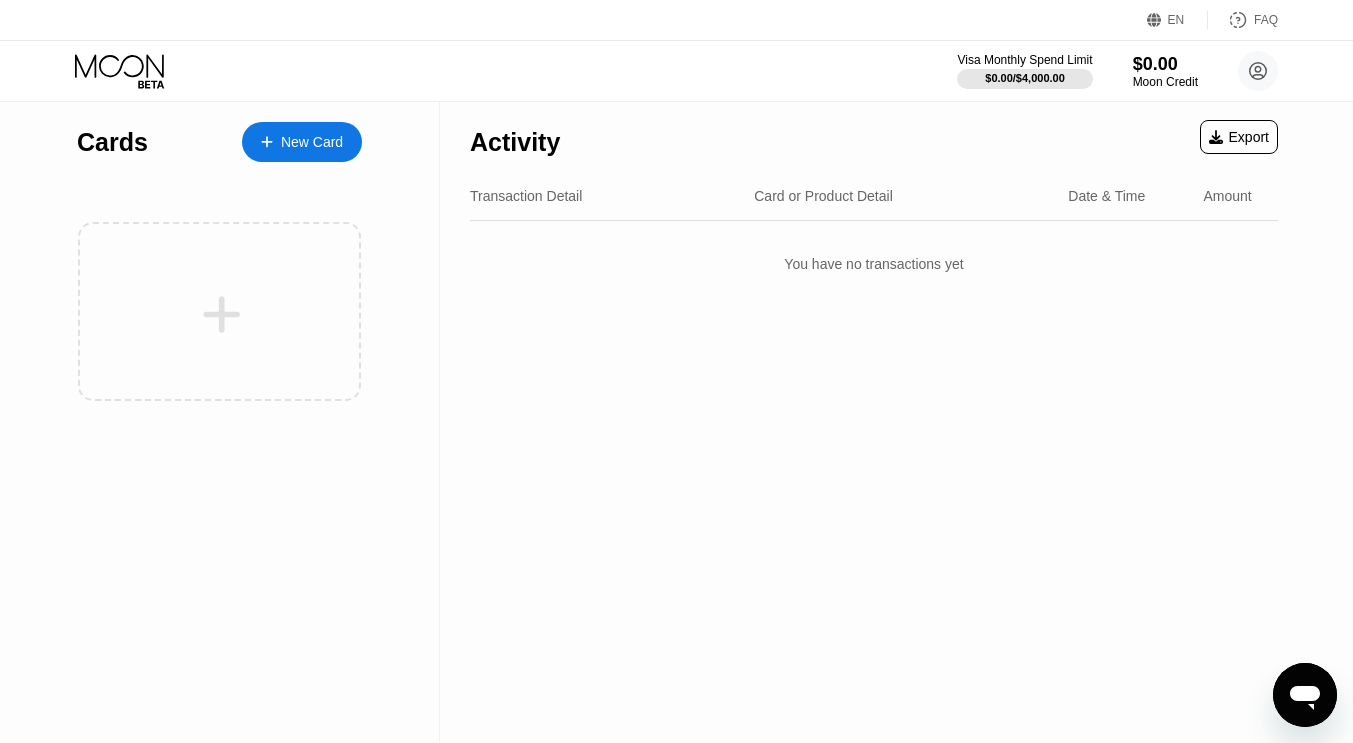 click on "Visa Monthly Spend Limit $0.00 / $4,000.00 $0.00 Moon Credit captaindataleak@protonmail.com  Home Settings Support Careers About Us Log out Privacy policy Terms" at bounding box center [676, 71] 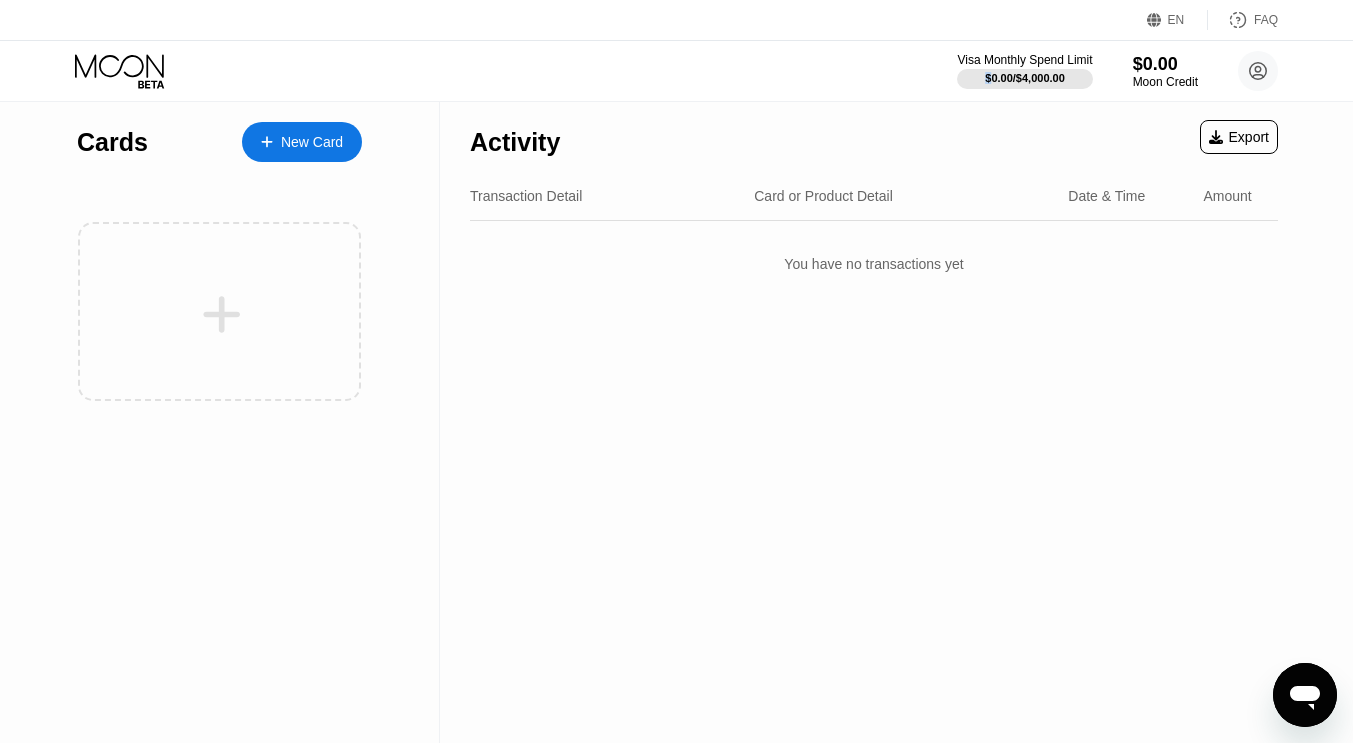 click on "Visa Monthly Spend Limit $0.00 / $4,000.00 $0.00 Moon Credit captaindataleak@protonmail.com  Home Settings Support Careers About Us Log out Privacy policy Terms" at bounding box center (676, 71) 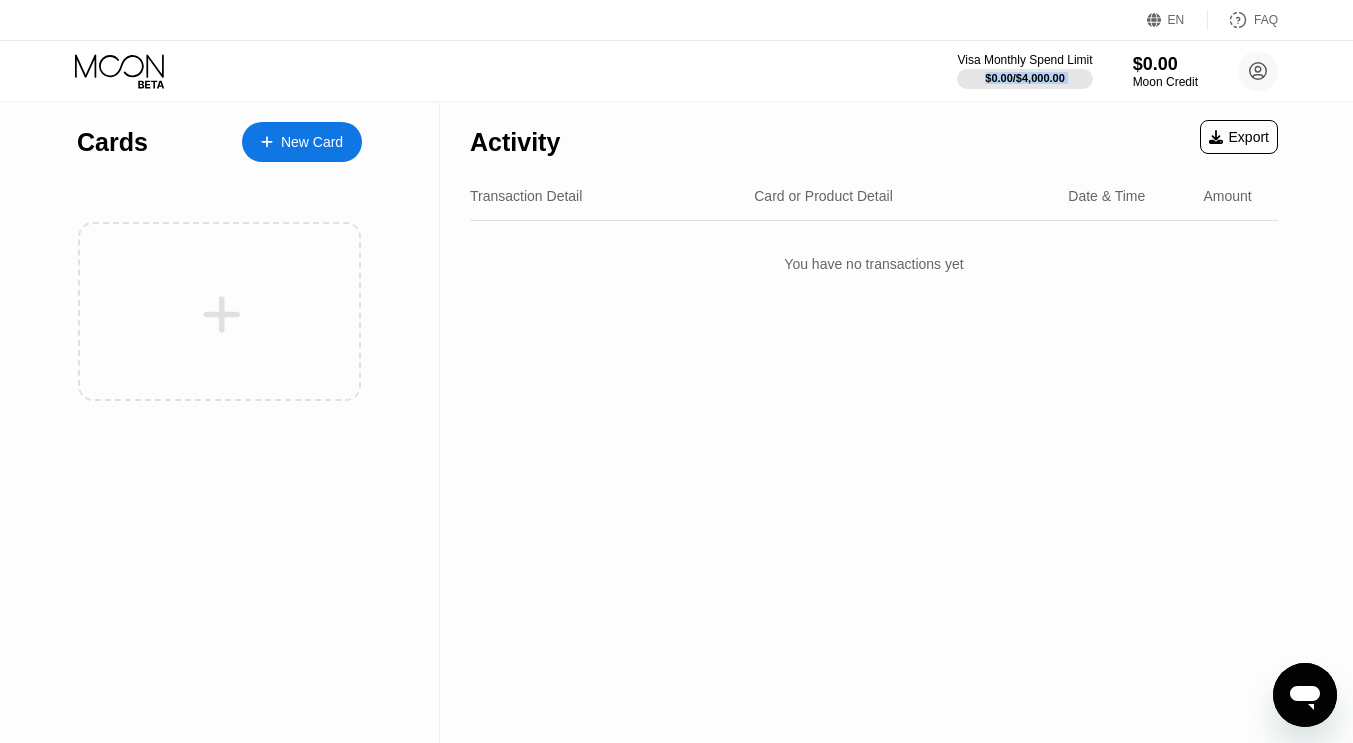 click on "Visa Monthly Spend Limit $0.00 / $4,000.00 $0.00 Moon Credit captaindataleak@protonmail.com  Home Settings Support Careers About Us Log out Privacy policy Terms" at bounding box center [676, 71] 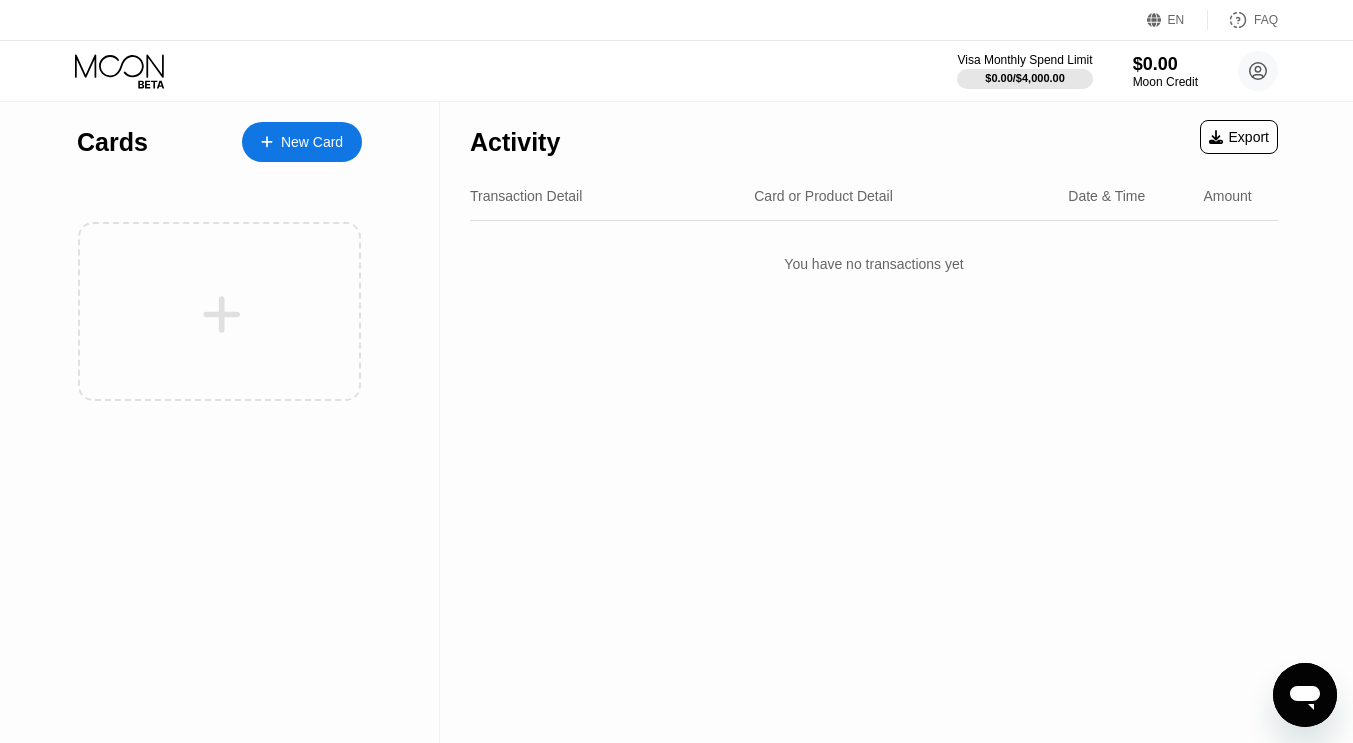 click on "Visa Monthly Spend Limit $0.00 / $4,000.00 $0.00 Moon Credit captaindataleak@protonmail.com  Home Settings Support Careers About Us Log out Privacy policy Terms" at bounding box center (676, 71) 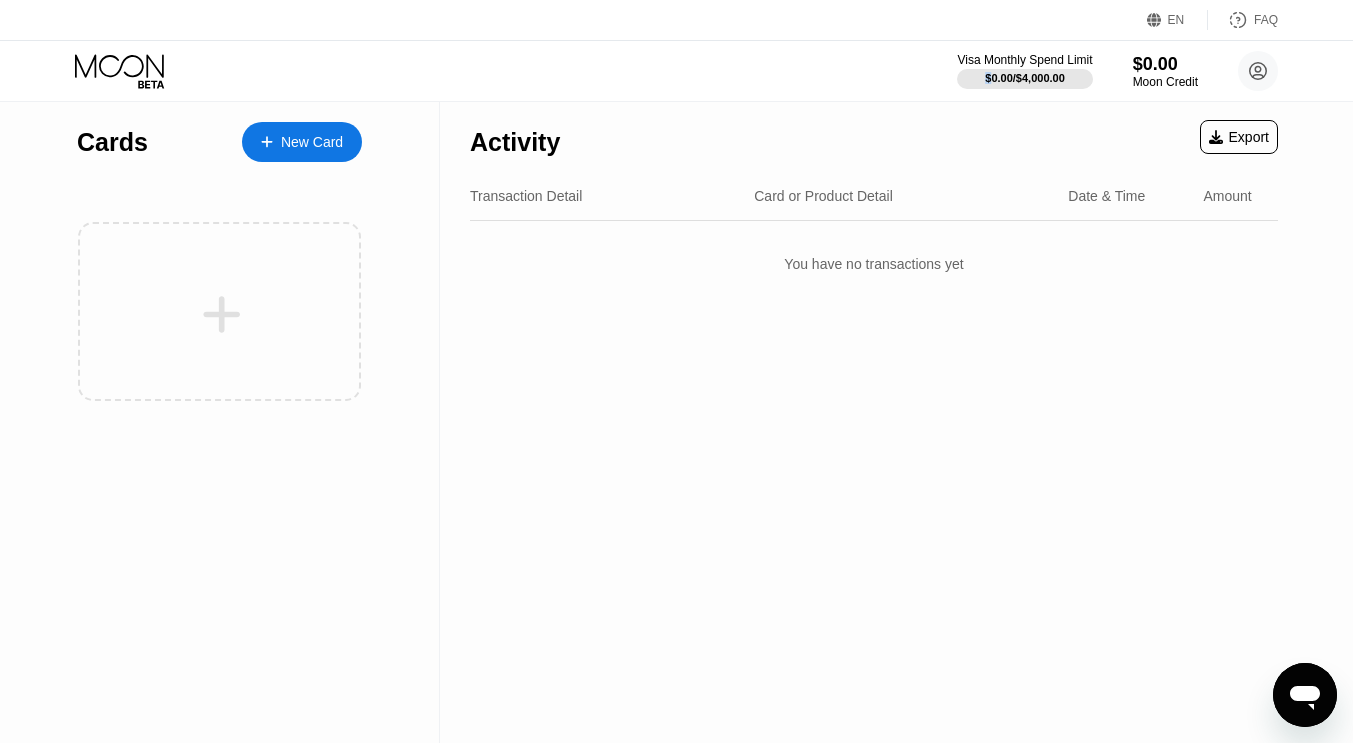 click on "Visa Monthly Spend Limit $0.00 / $4,000.00 $0.00 Moon Credit captaindataleak@protonmail.com  Home Settings Support Careers About Us Log out Privacy policy Terms" at bounding box center [676, 71] 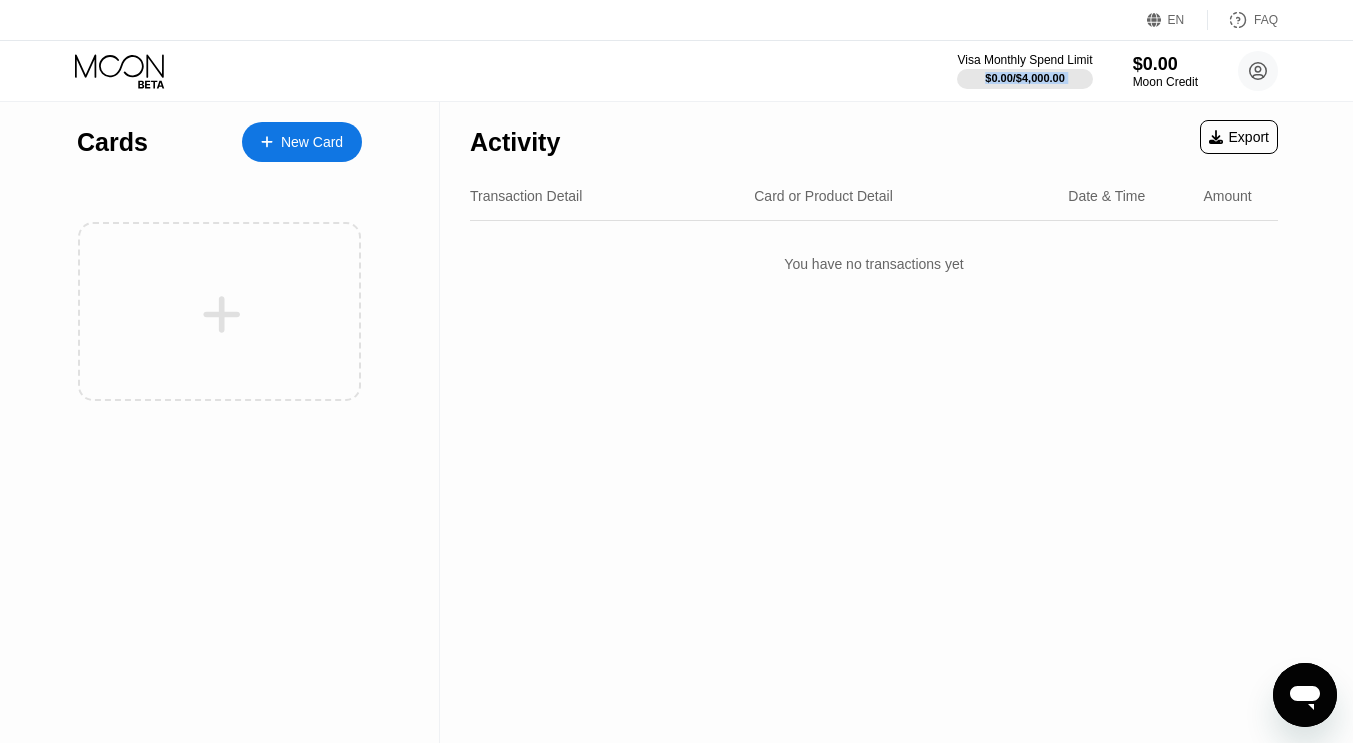 click on "Visa Monthly Spend Limit $0.00 / $4,000.00 $0.00 Moon Credit captaindataleak@protonmail.com  Home Settings Support Careers About Us Log out Privacy policy Terms" at bounding box center (676, 71) 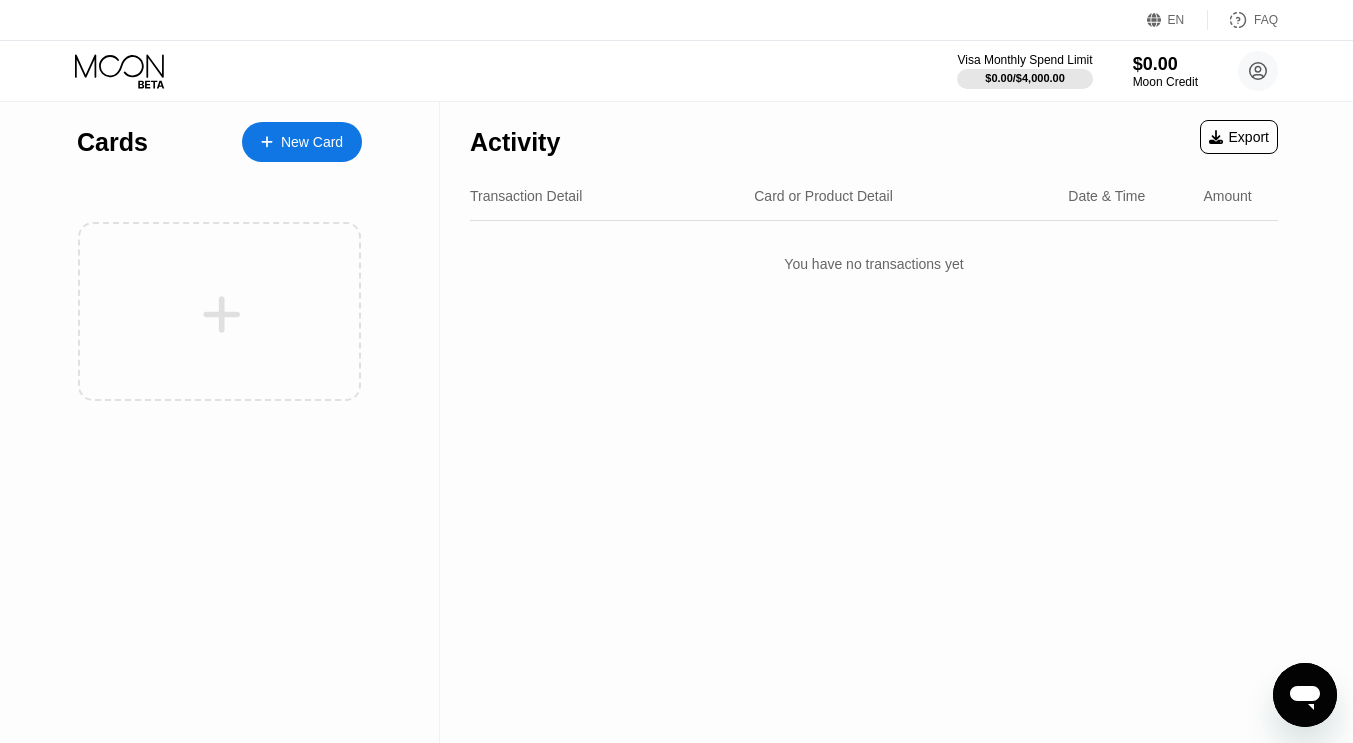 click on "Visa Monthly Spend Limit $0.00 / $4,000.00 $0.00 Moon Credit captaindataleak@protonmail.com  Home Settings Support Careers About Us Log out Privacy policy Terms" at bounding box center [676, 71] 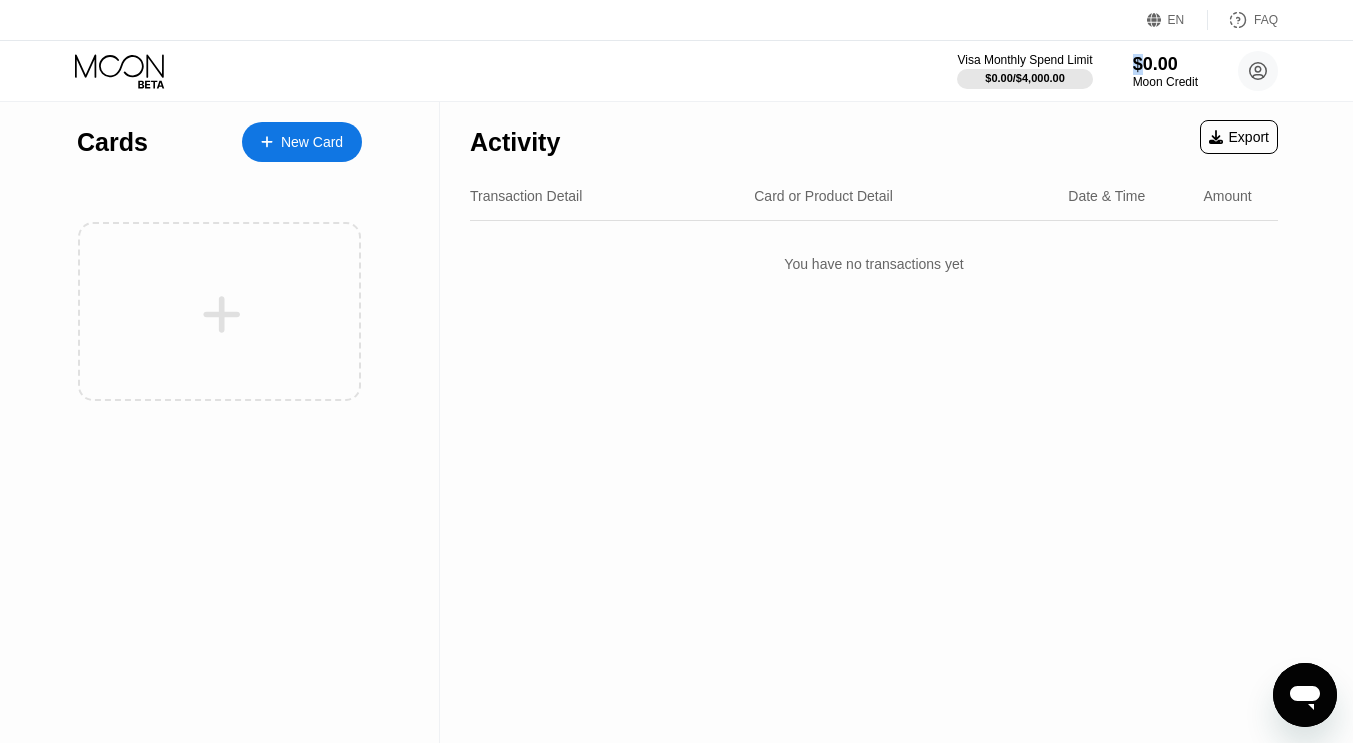 click on "Visa Monthly Spend Limit $0.00 / $4,000.00 $0.00 Moon Credit captaindataleak@protonmail.com  Home Settings Support Careers About Us Log out Privacy policy Terms" at bounding box center [676, 71] 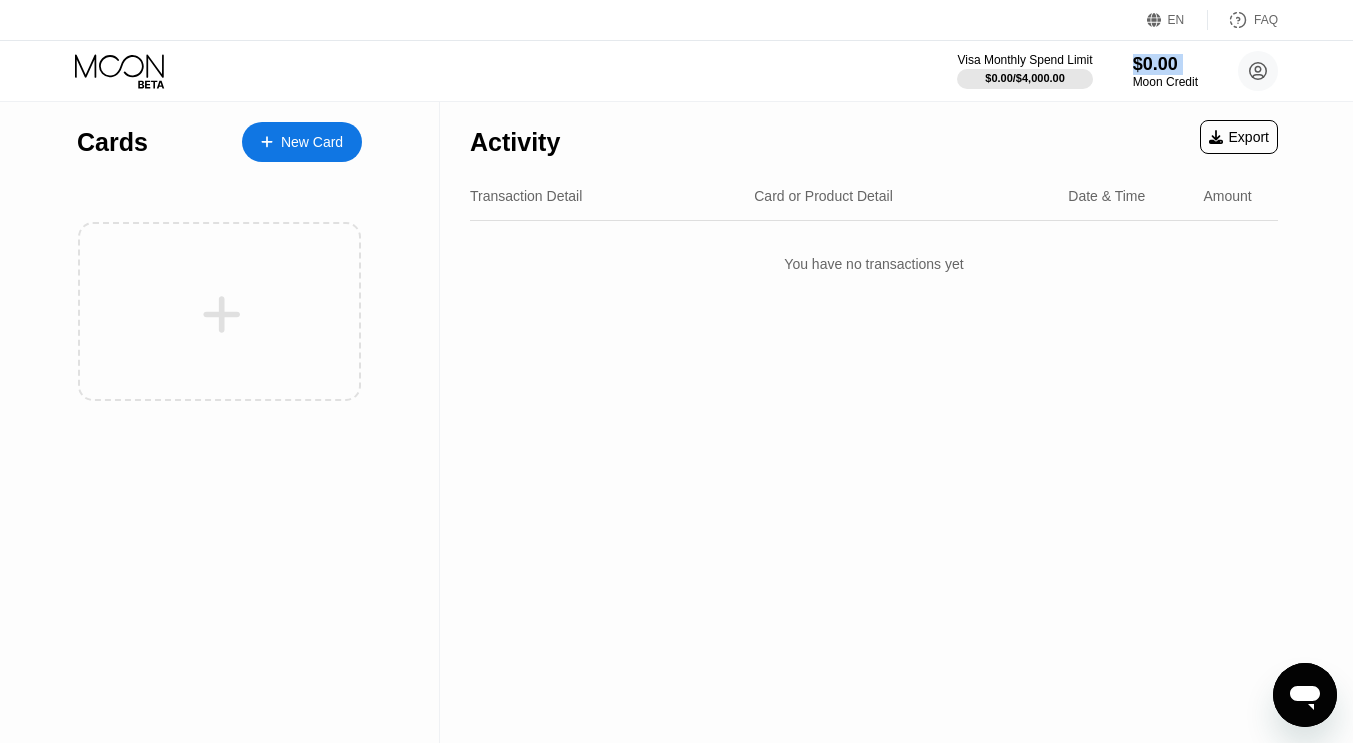 click on "Visa Monthly Spend Limit $0.00 / $4,000.00 $0.00 Moon Credit captaindataleak@protonmail.com  Home Settings Support Careers About Us Log out Privacy policy Terms" at bounding box center (676, 71) 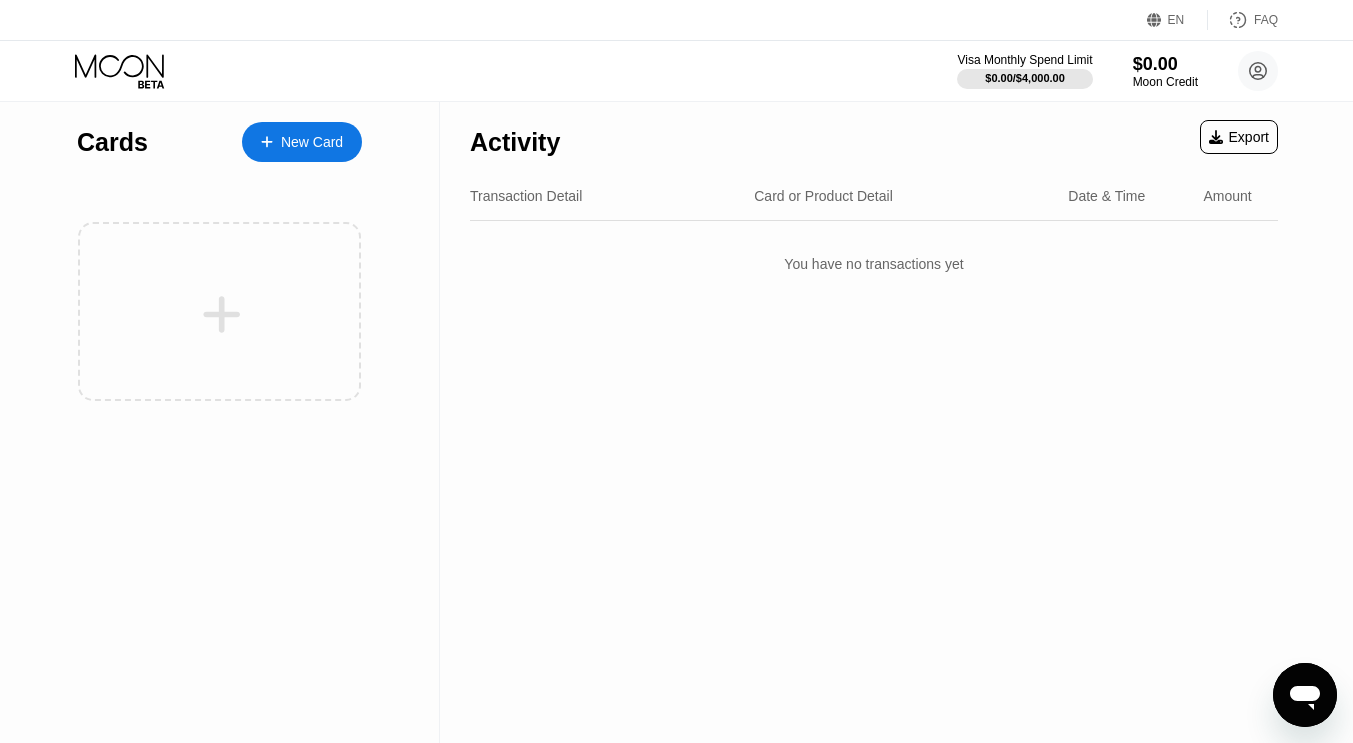 click on "Visa Monthly Spend Limit $0.00 / $4,000.00 $0.00 Moon Credit captaindataleak@protonmail.com  Home Settings Support Careers About Us Log out Privacy policy Terms" at bounding box center (676, 71) 